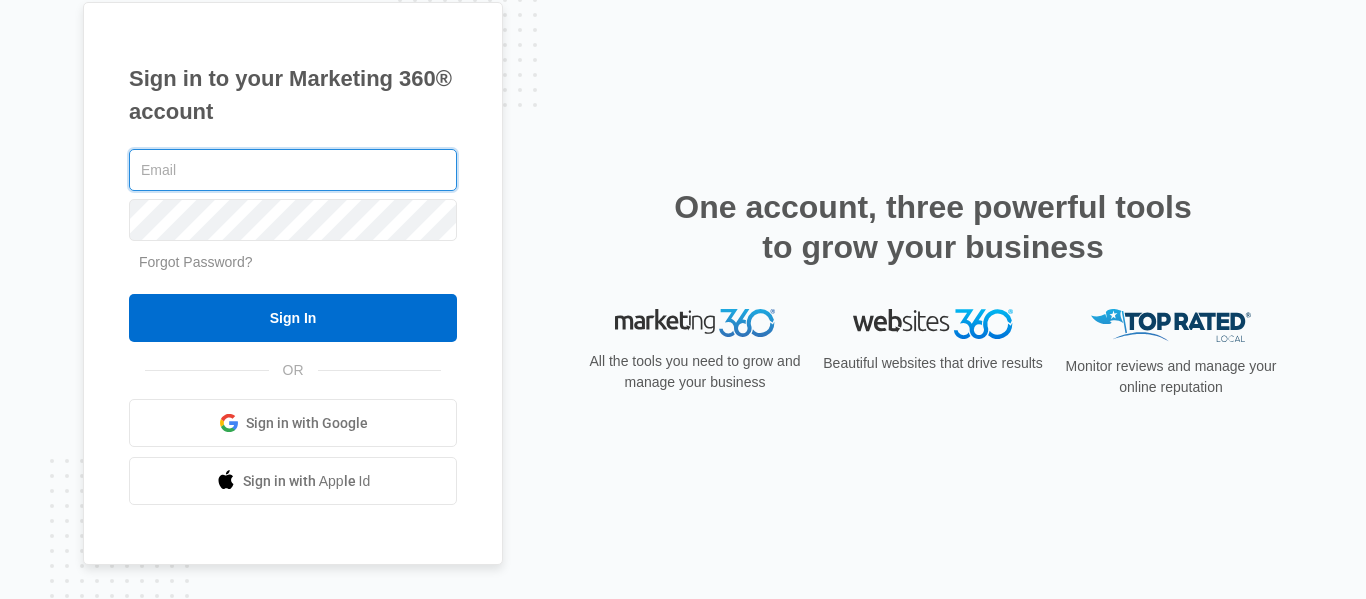 scroll, scrollTop: 0, scrollLeft: 0, axis: both 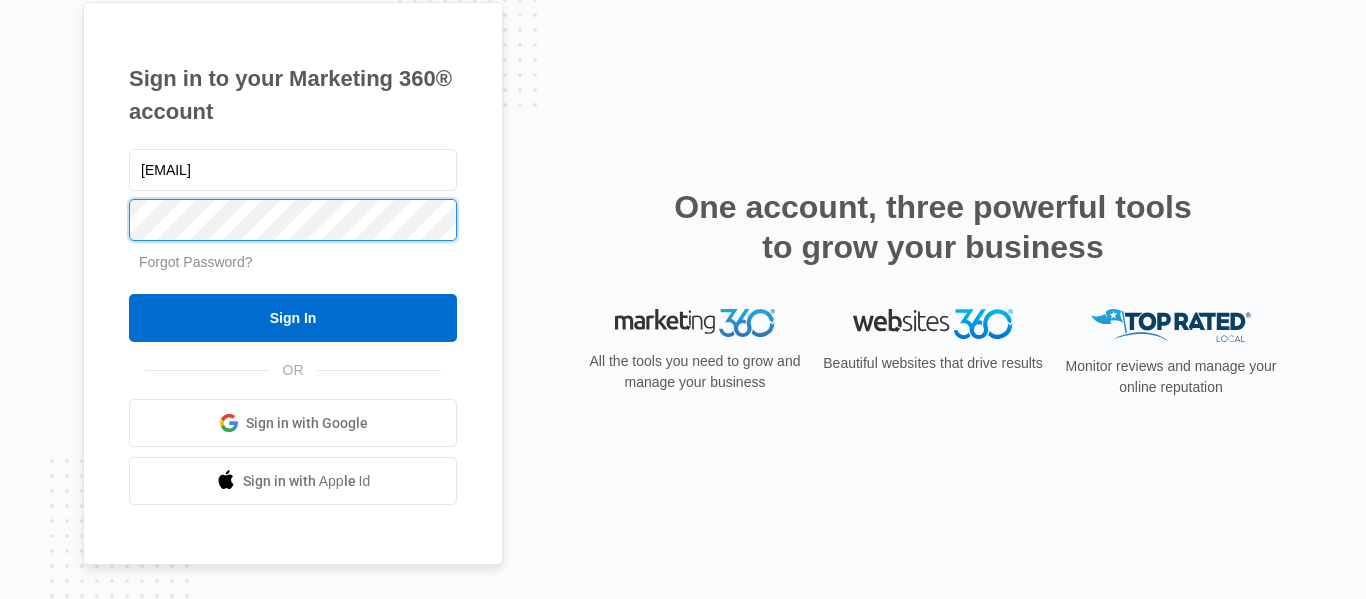 click on "Sign In" at bounding box center [293, 318] 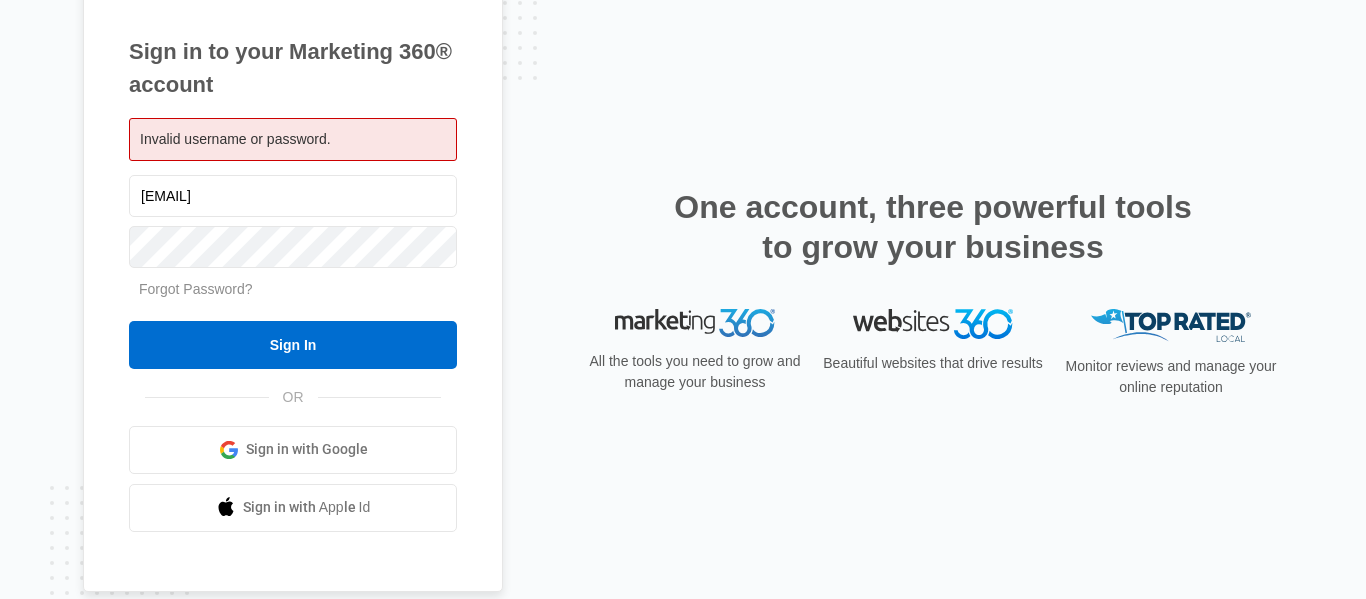 scroll, scrollTop: 0, scrollLeft: 0, axis: both 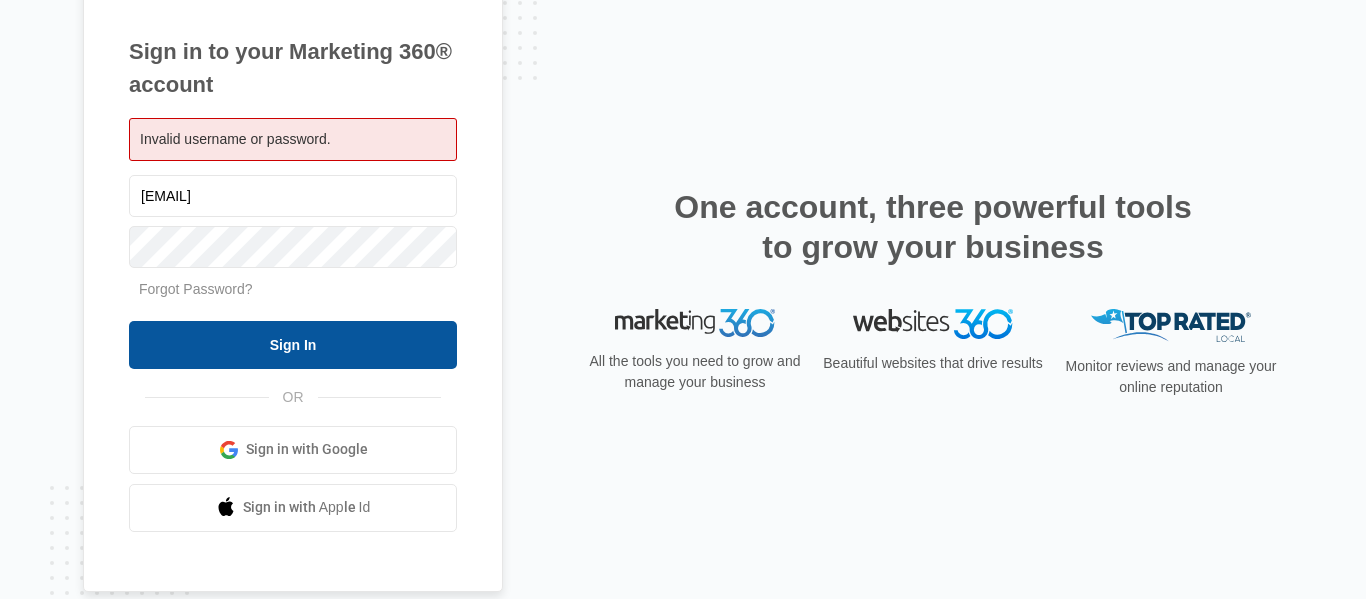 click on "Sign In" at bounding box center (293, 345) 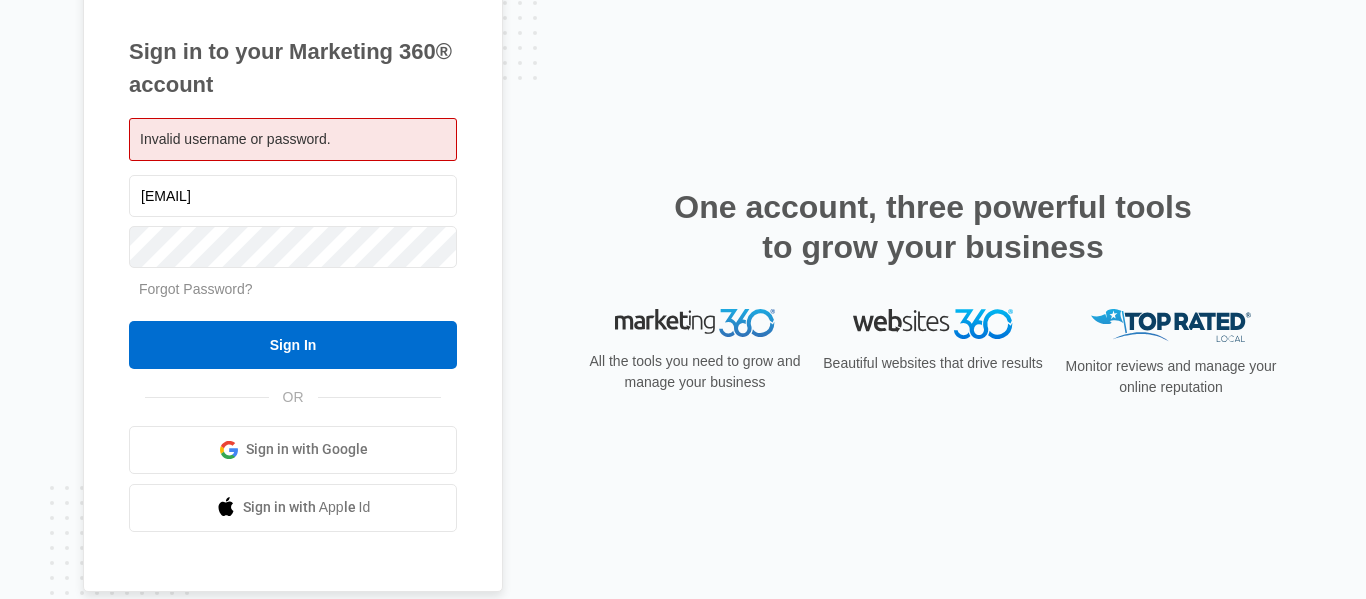 scroll, scrollTop: 0, scrollLeft: 0, axis: both 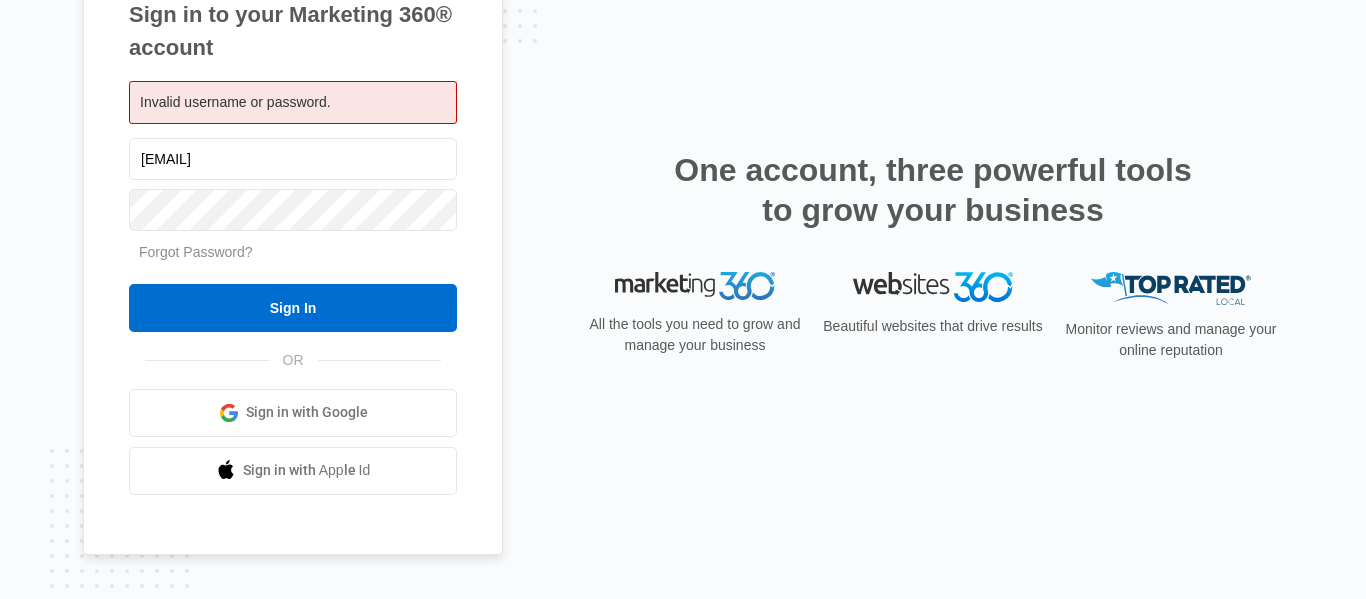 click on "Sign in with Google" at bounding box center (307, 412) 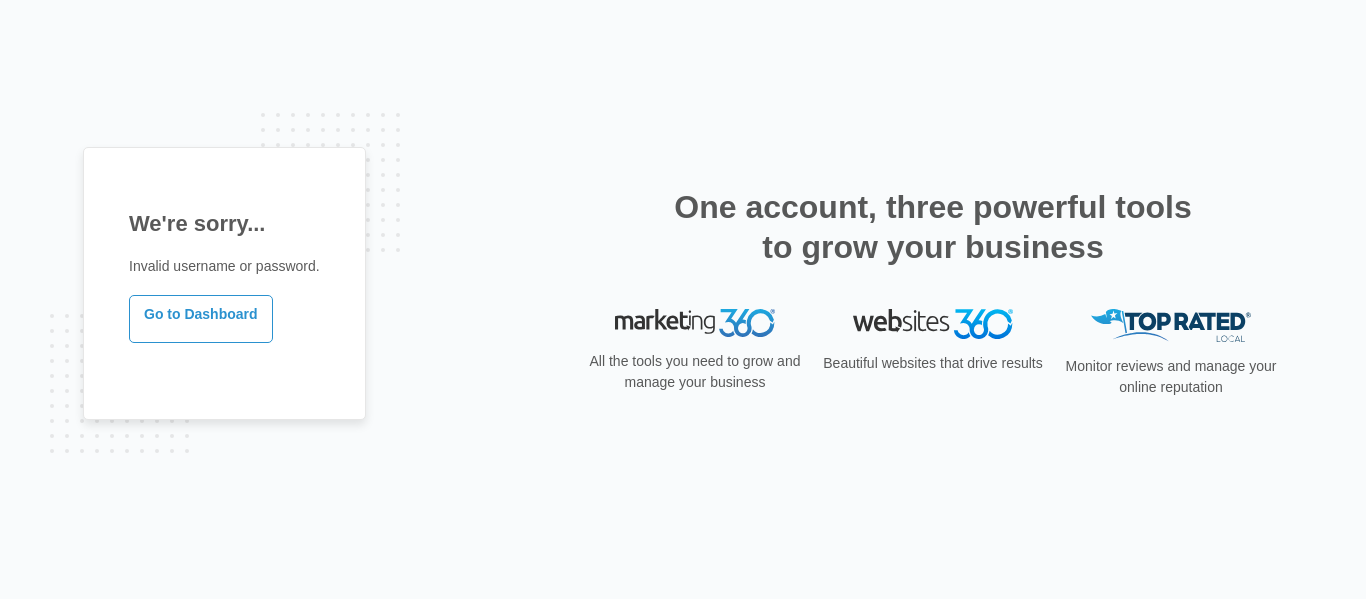 scroll, scrollTop: 0, scrollLeft: 0, axis: both 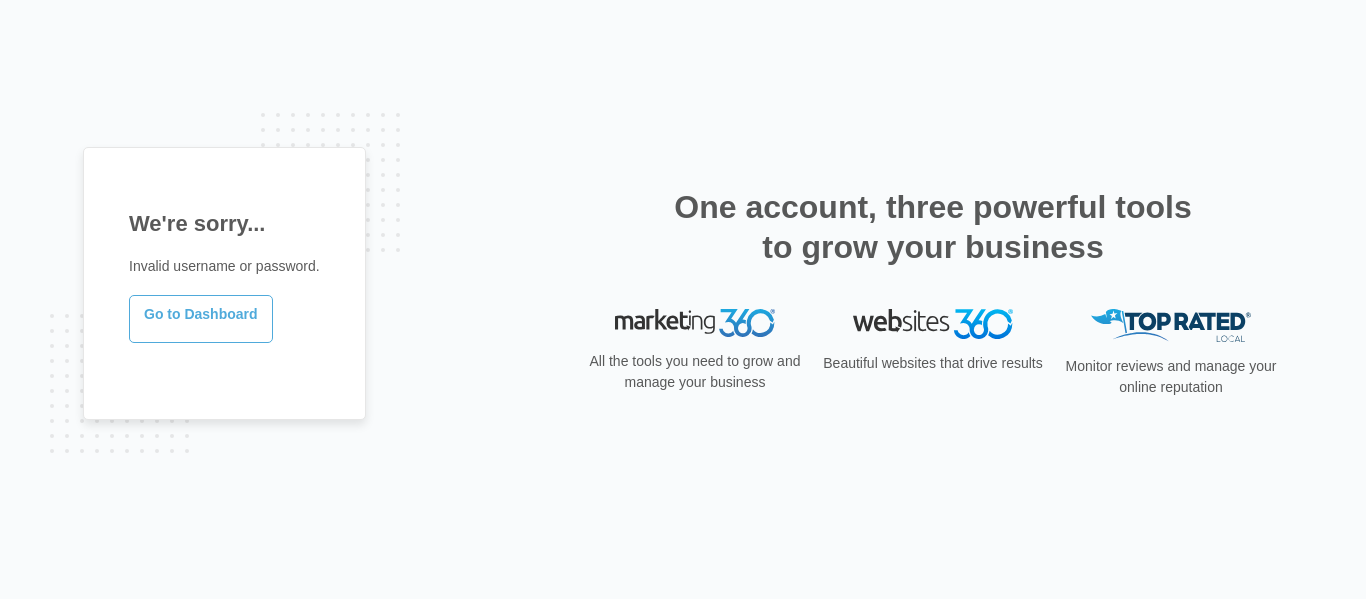 click on "Go to Dashboard" at bounding box center (201, 319) 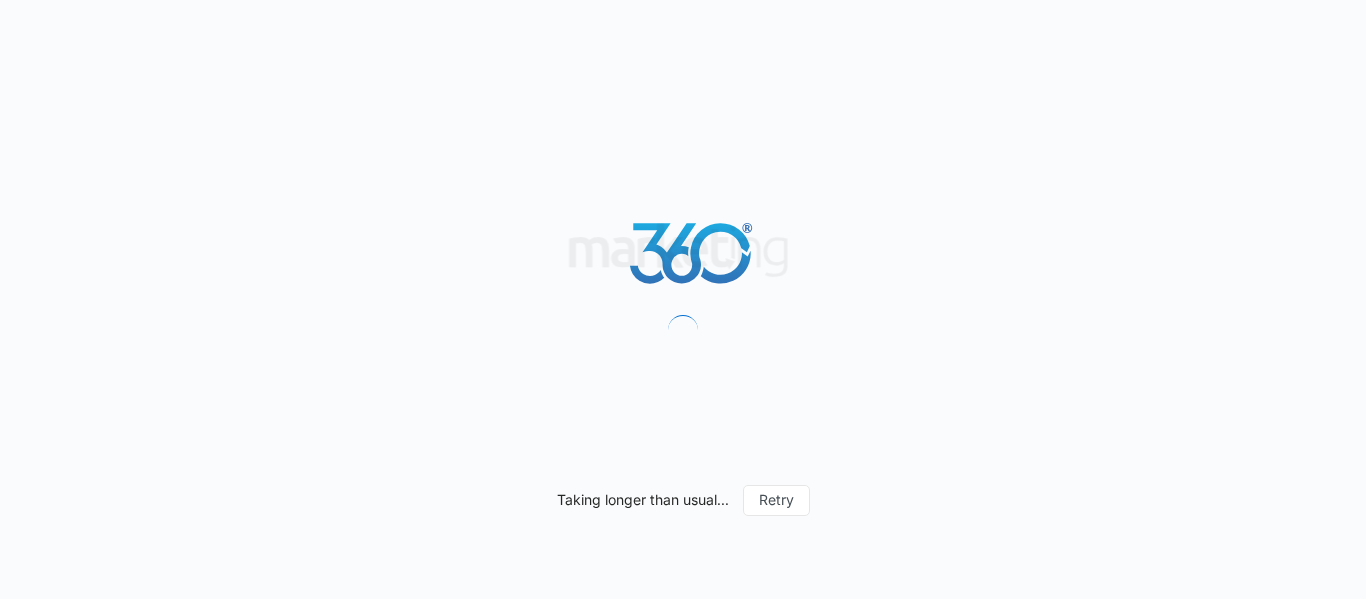 scroll, scrollTop: 0, scrollLeft: 0, axis: both 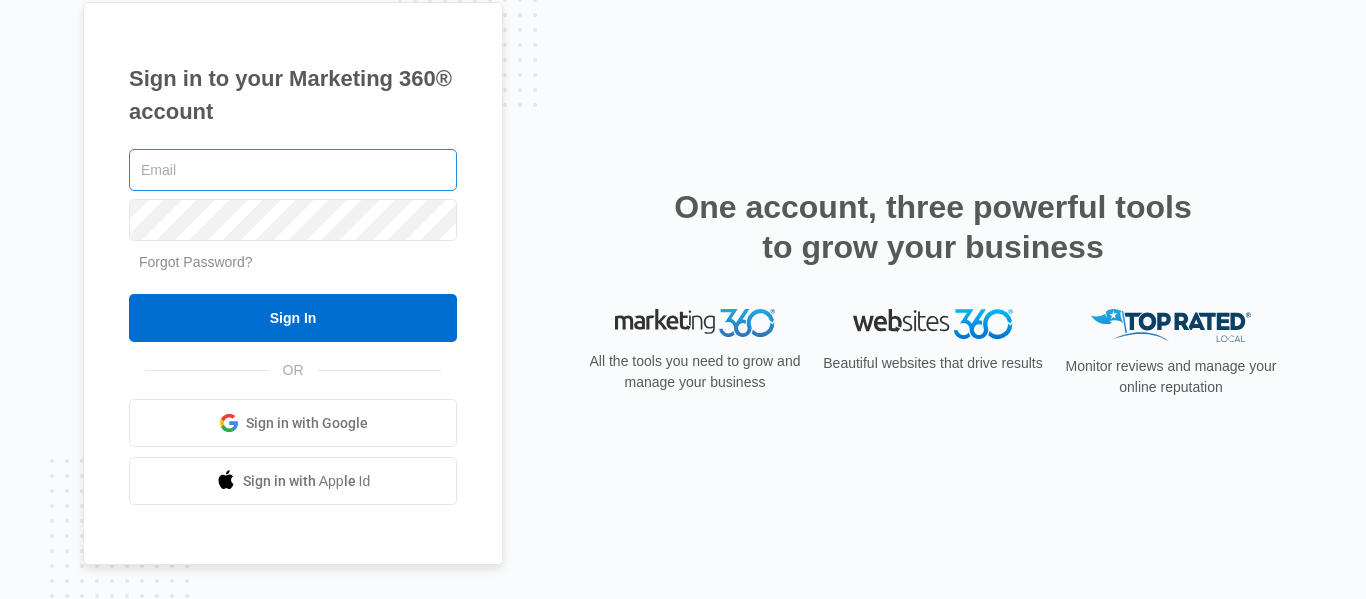 click at bounding box center (293, 170) 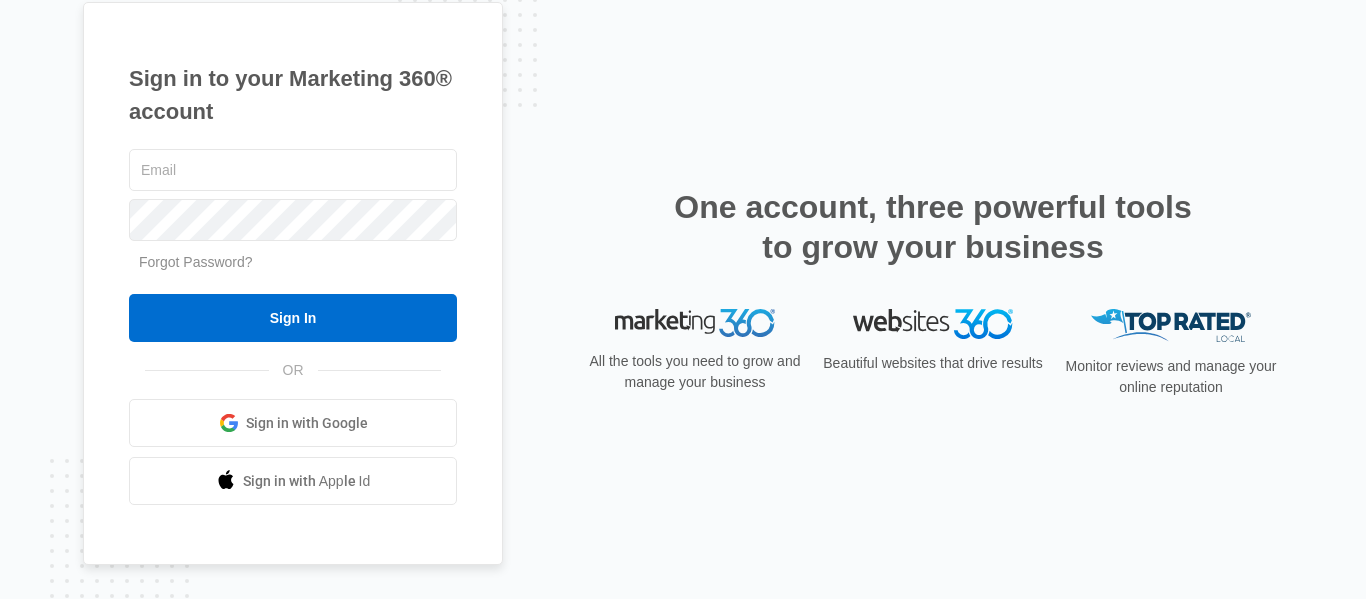 click on "Sign in to your Marketing 360® account
Forgot Password?
Sign In
OR" at bounding box center (683, 300) 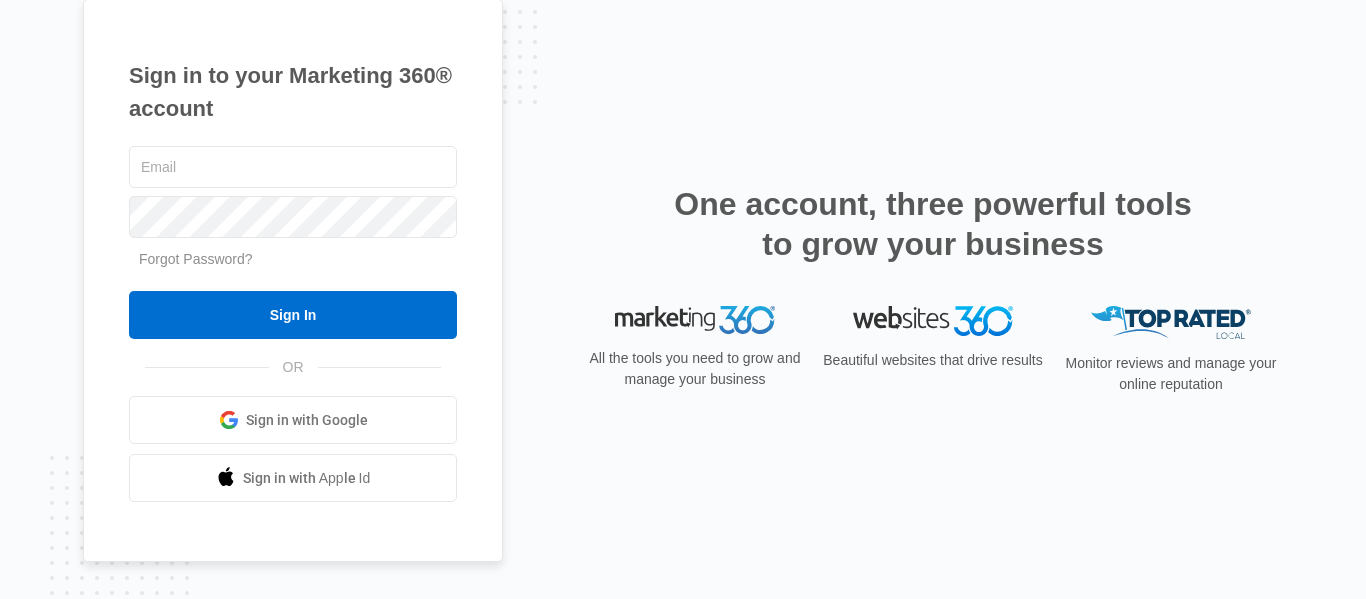 scroll, scrollTop: 0, scrollLeft: 0, axis: both 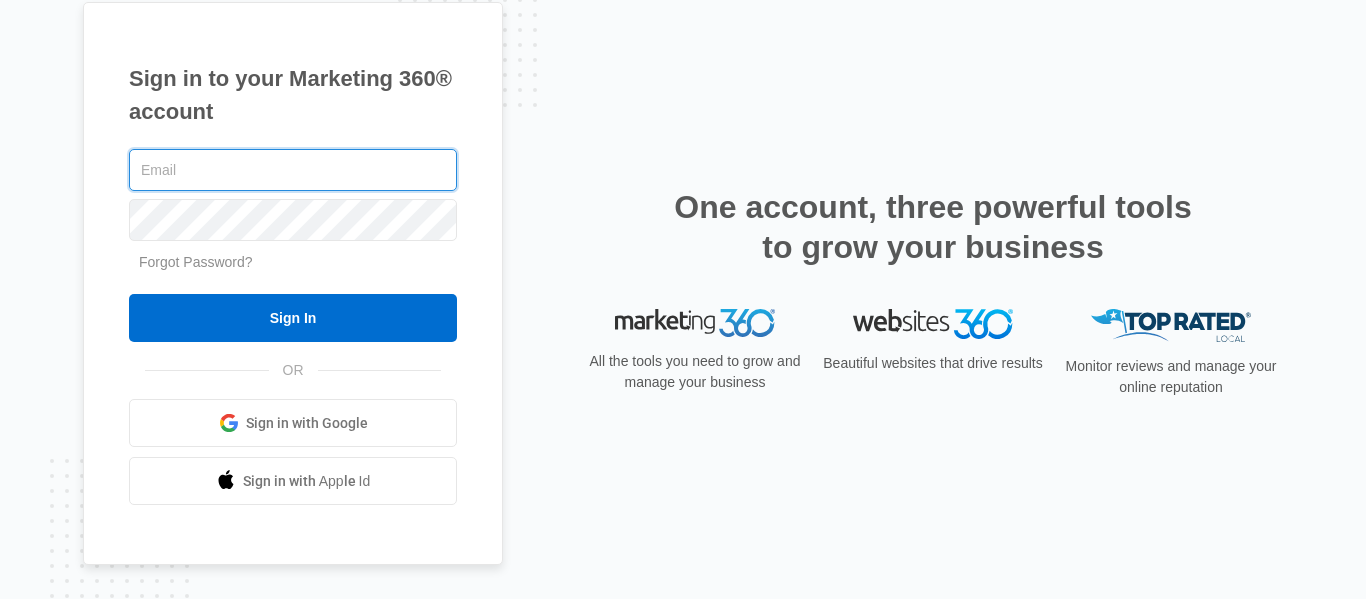 click at bounding box center (293, 170) 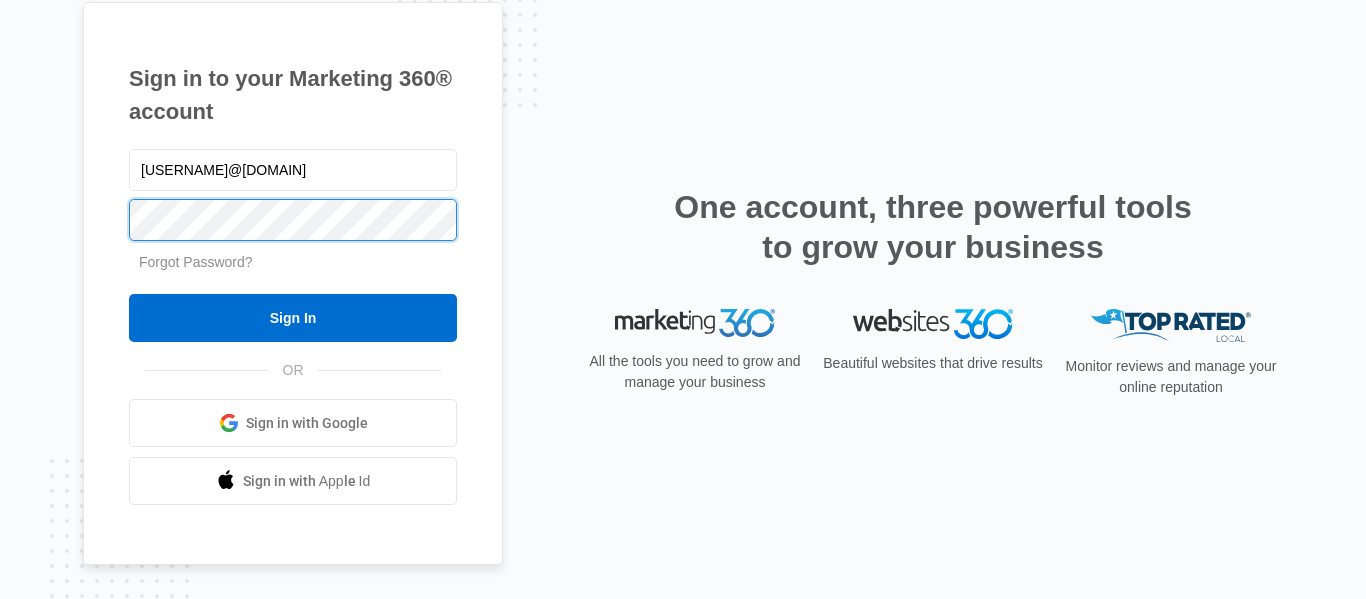 click on "Sign In" at bounding box center [293, 318] 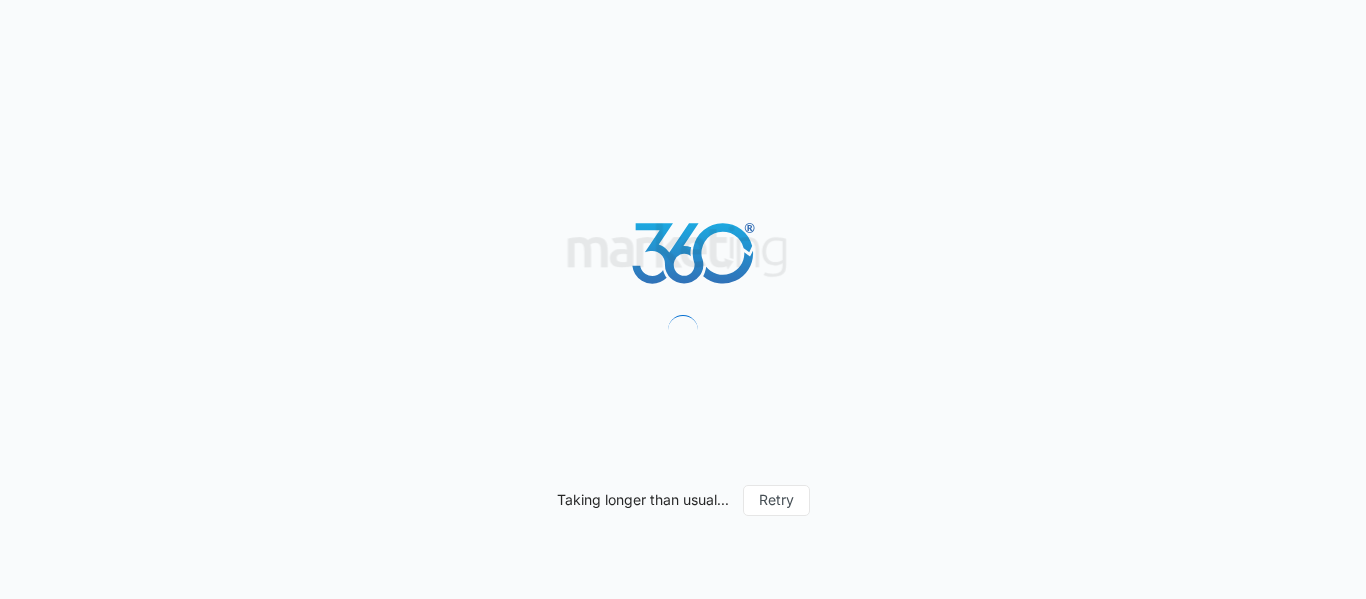 scroll, scrollTop: 0, scrollLeft: 0, axis: both 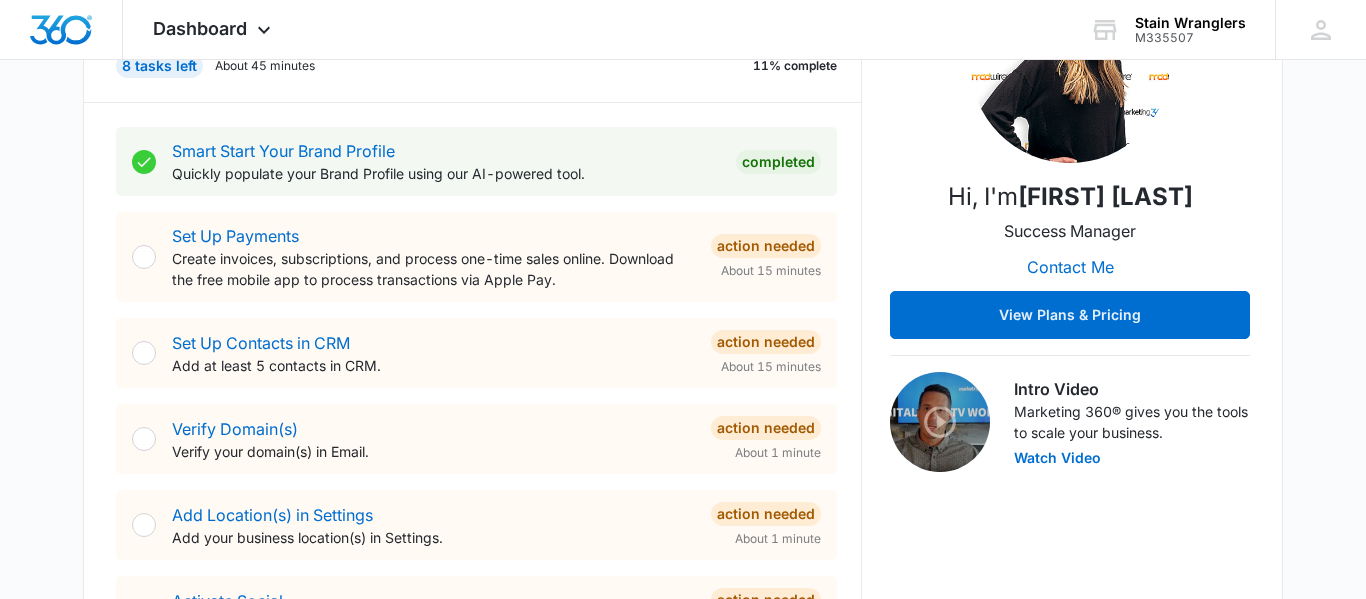 click on "Create invoices, subscriptions, and process one-time sales online. Download the free mobile app to process transactions via Apple Pay." at bounding box center (433, 269) 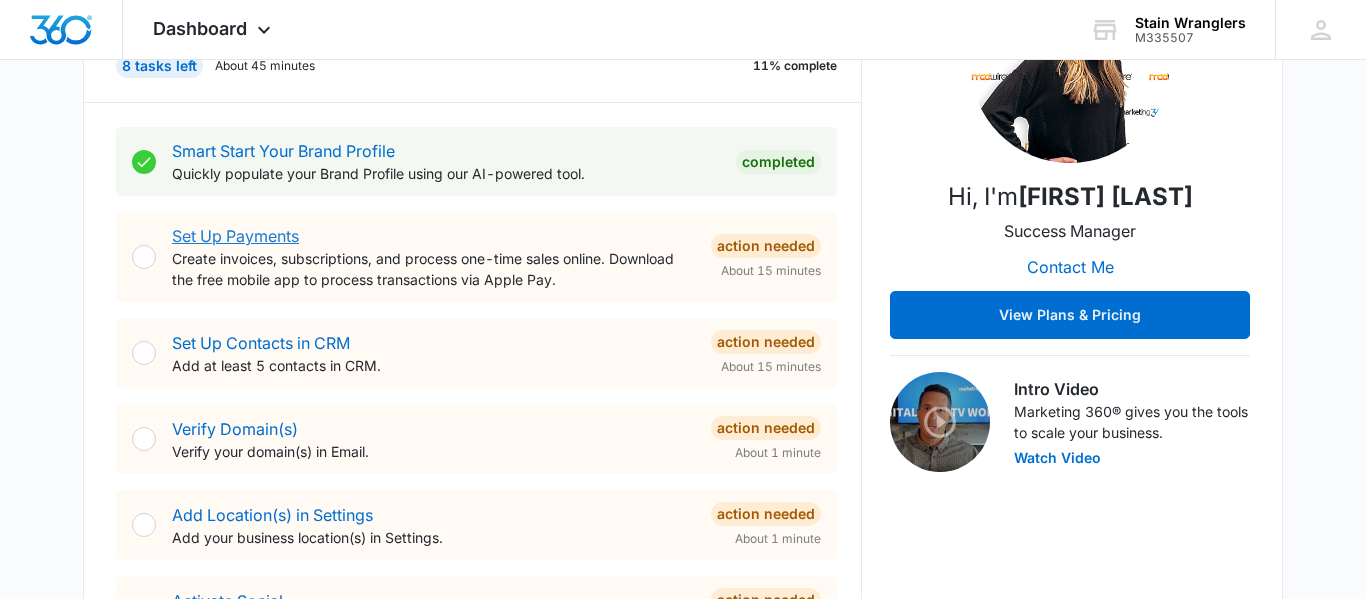 click on "Set Up Payments" at bounding box center [235, 236] 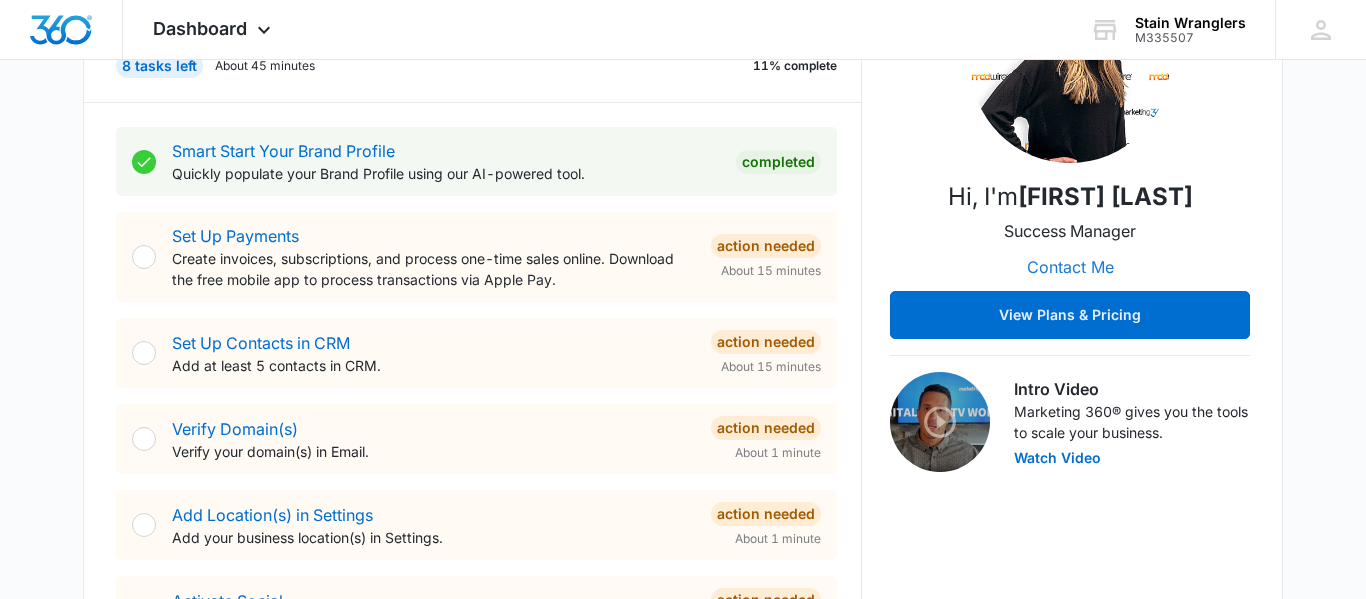 click on "Contact Me" at bounding box center [1070, 267] 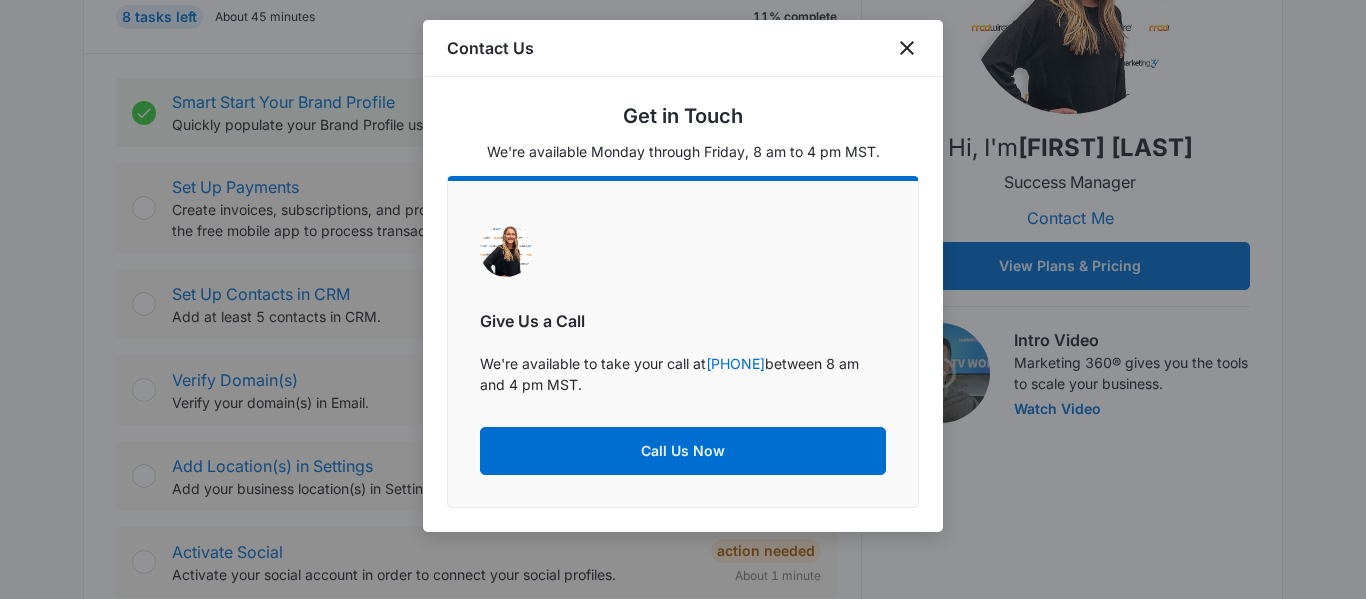 scroll, scrollTop: 224, scrollLeft: 0, axis: vertical 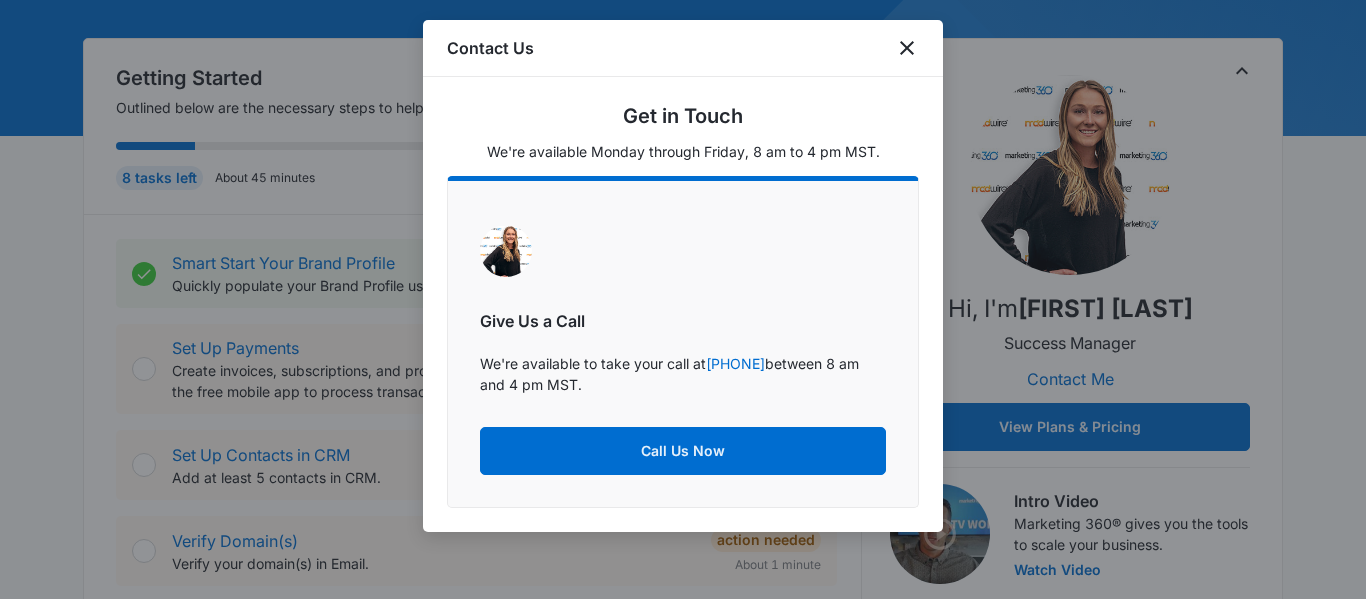 click on "Contact Us" at bounding box center (683, 48) 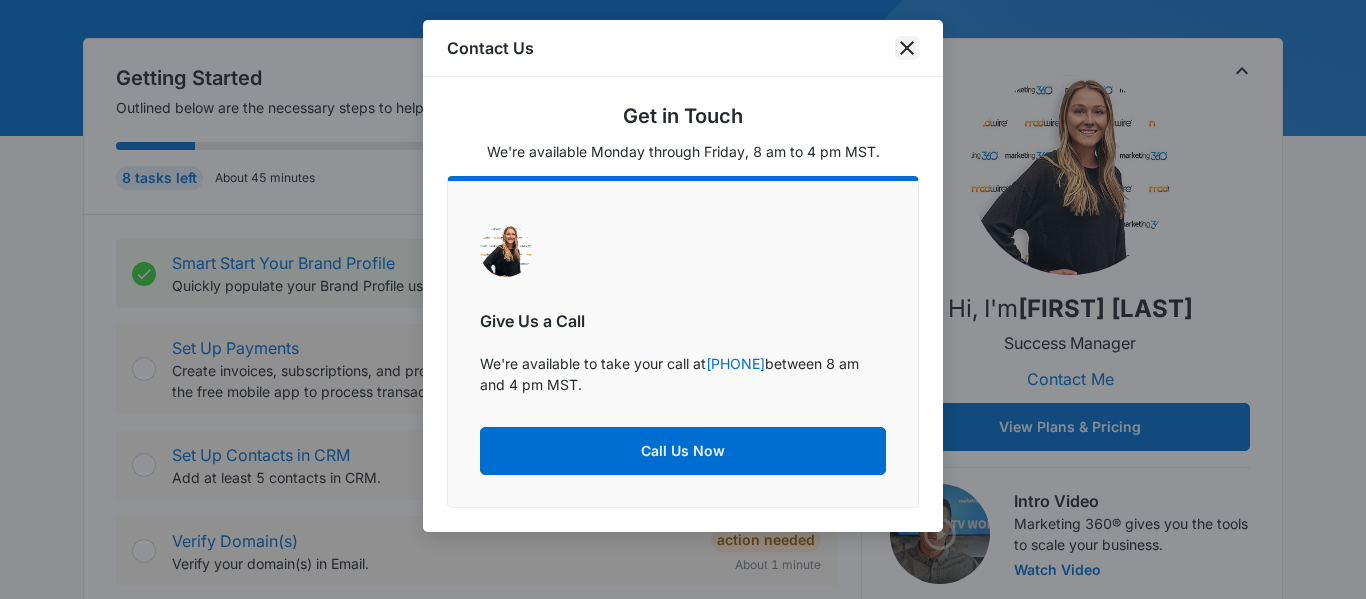 click 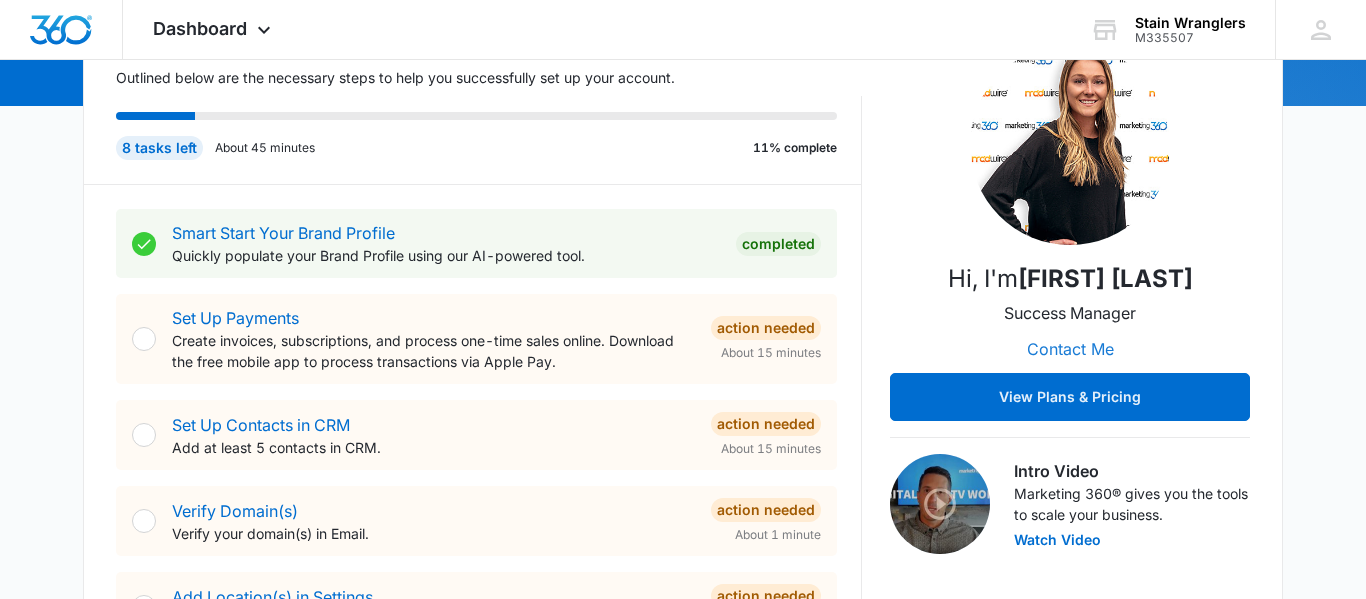 scroll, scrollTop: 336, scrollLeft: 0, axis: vertical 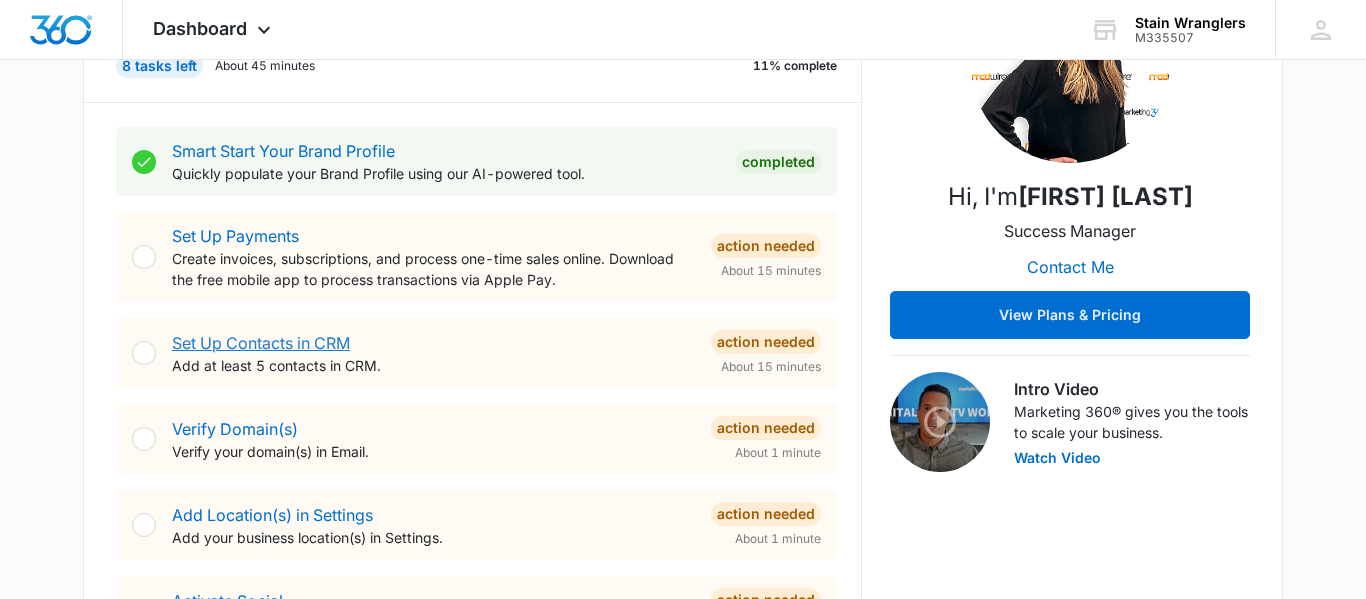 click on "Set Up Contacts in CRM" at bounding box center [261, 343] 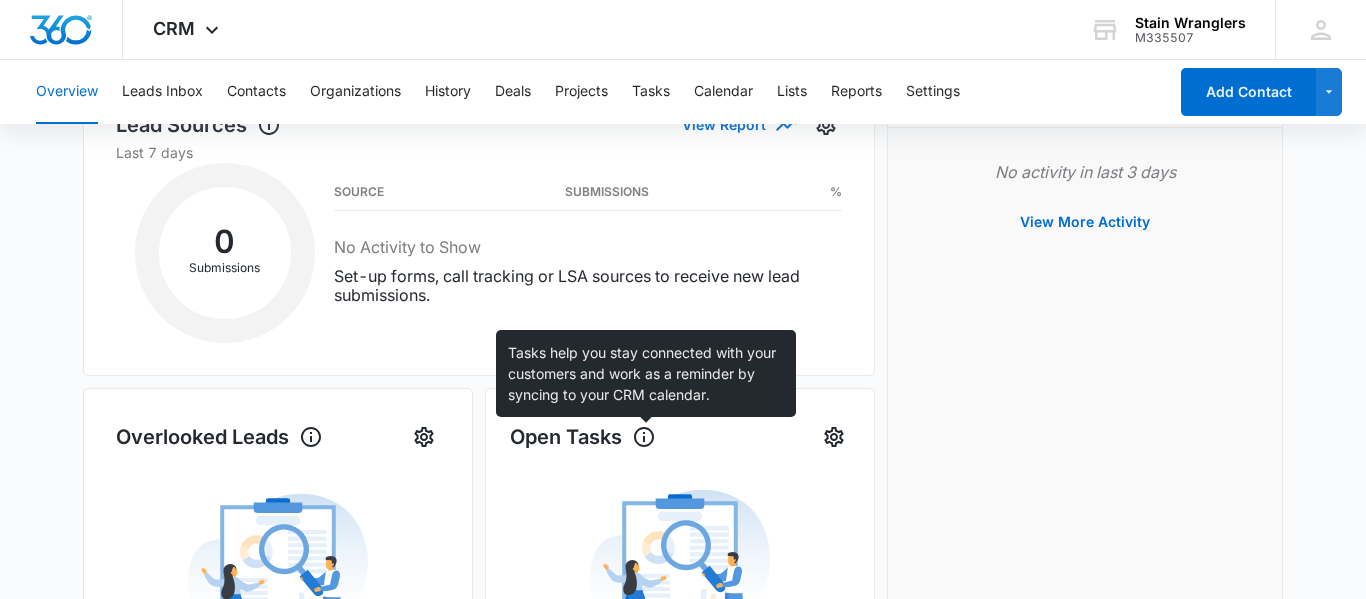 scroll, scrollTop: 0, scrollLeft: 0, axis: both 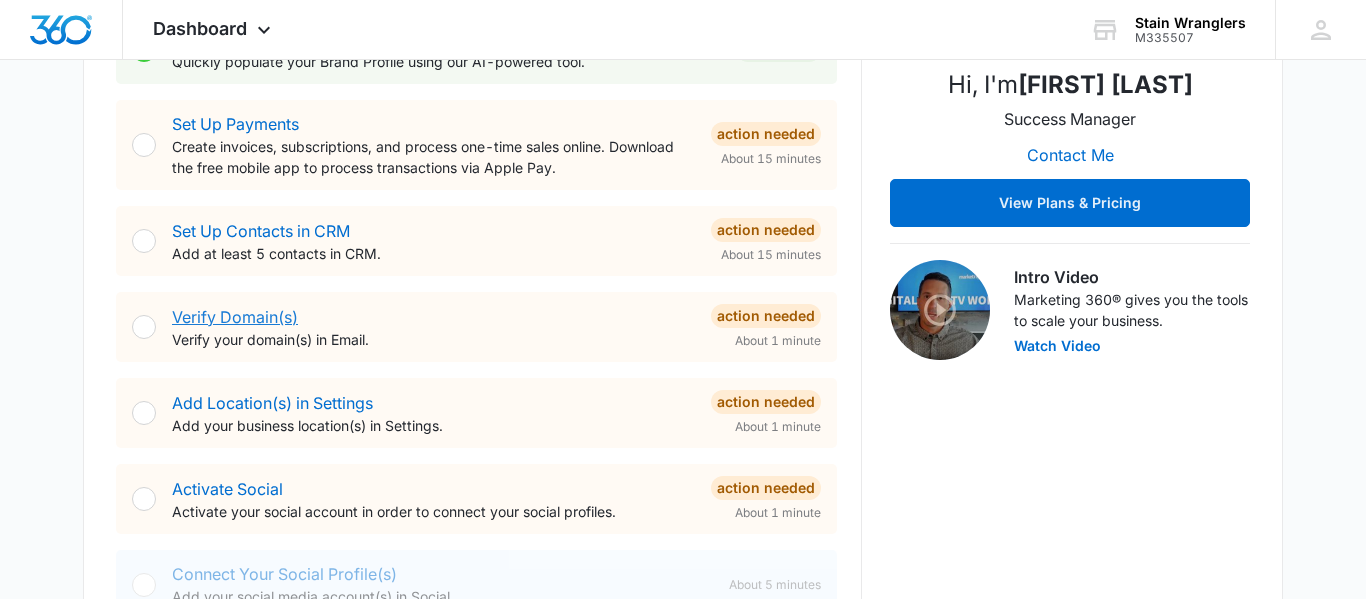 click on "Verify Domain(s)" at bounding box center [235, 317] 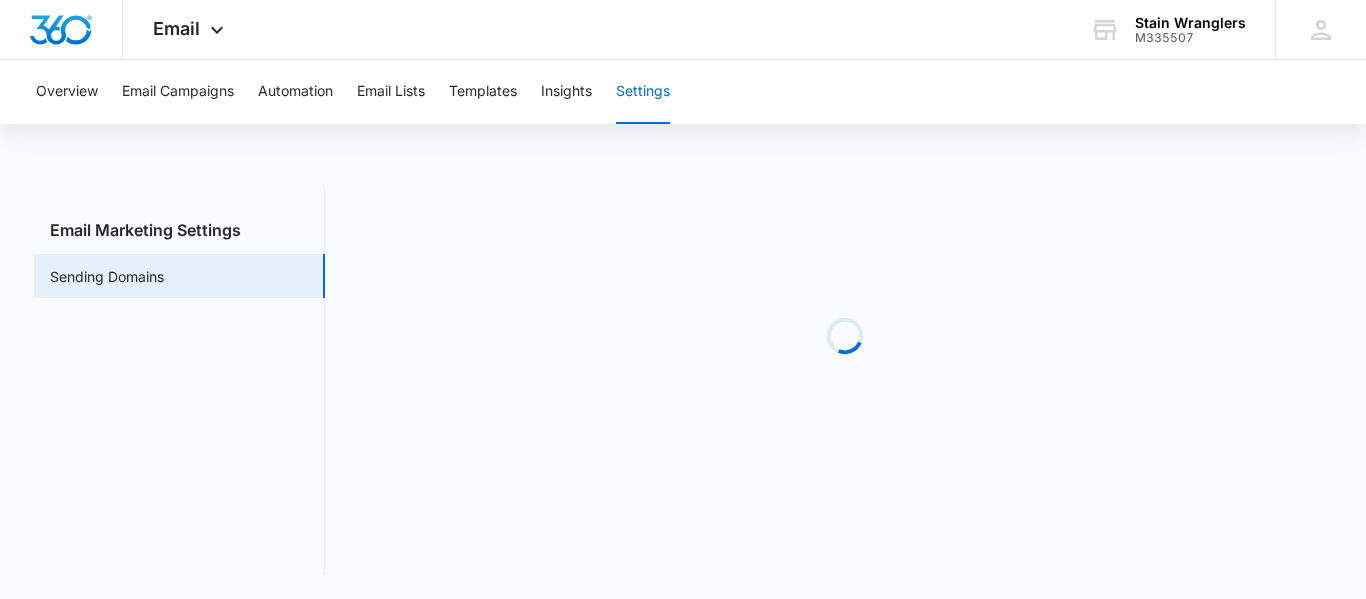scroll, scrollTop: 0, scrollLeft: 0, axis: both 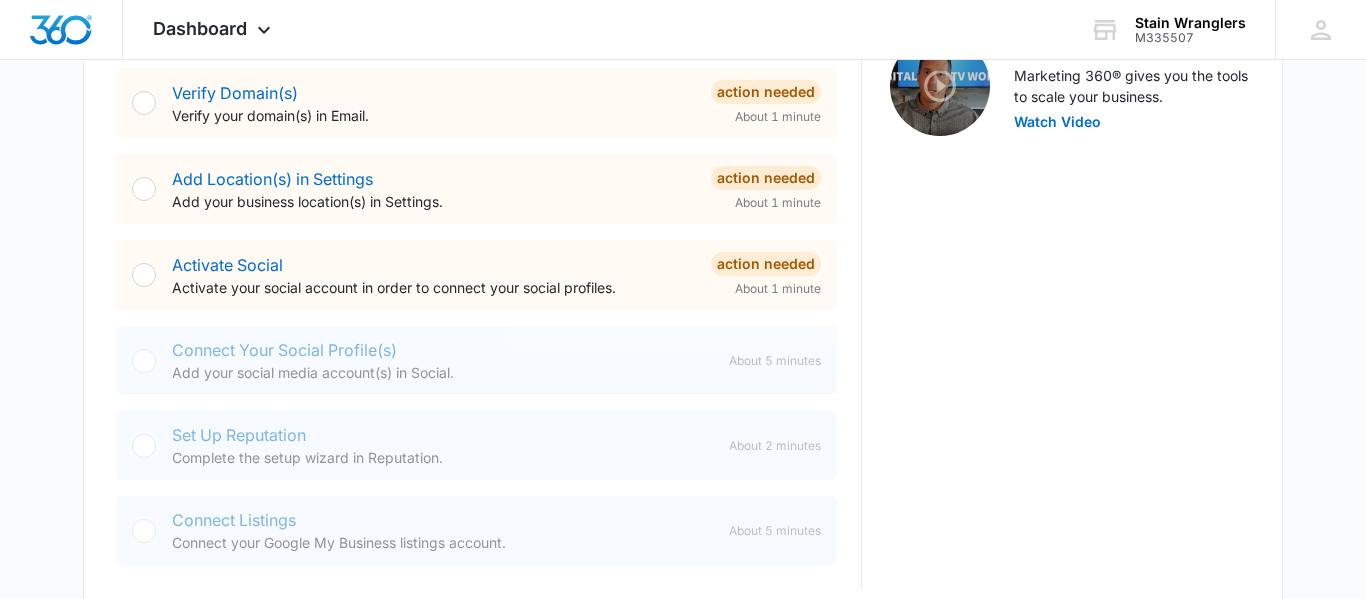 click on "Activate your social account in order to connect your social profiles." at bounding box center (433, 287) 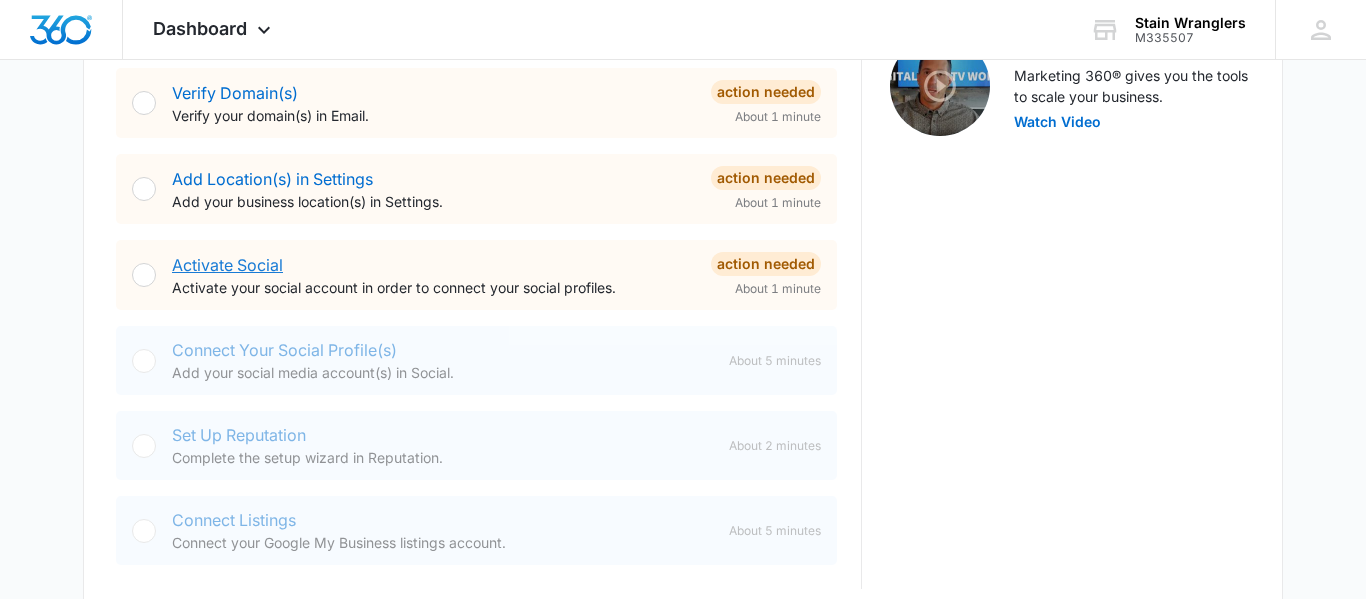 click on "Activate Social" at bounding box center (227, 265) 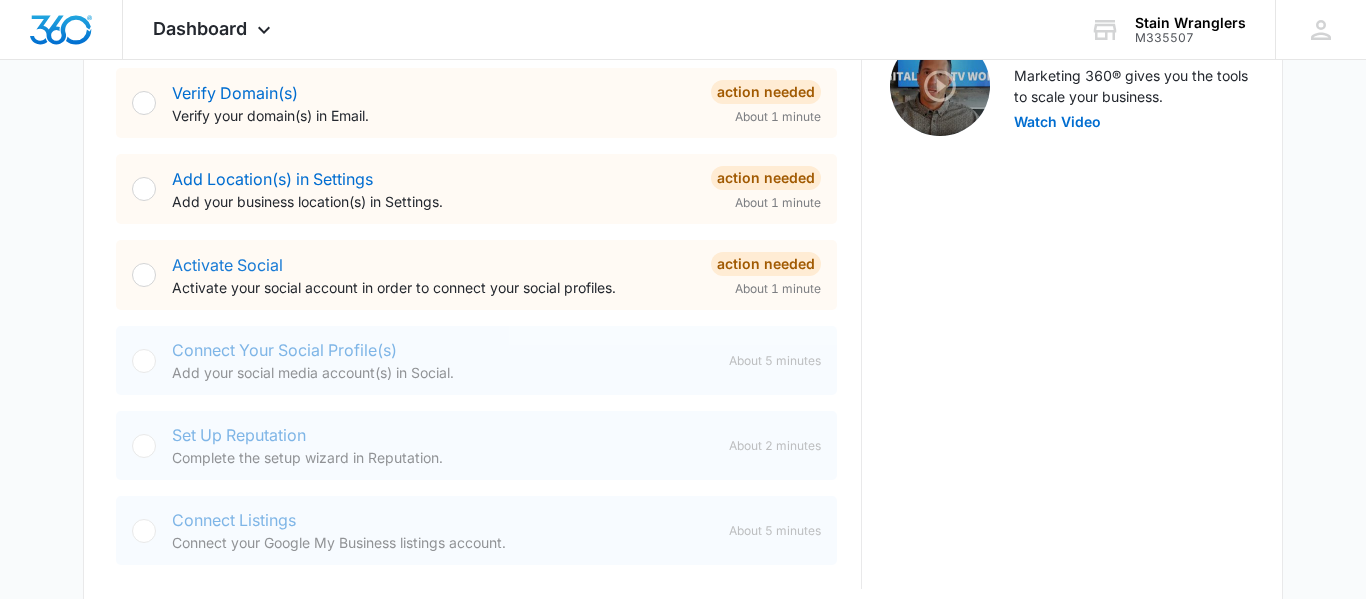 scroll, scrollTop: 0, scrollLeft: 0, axis: both 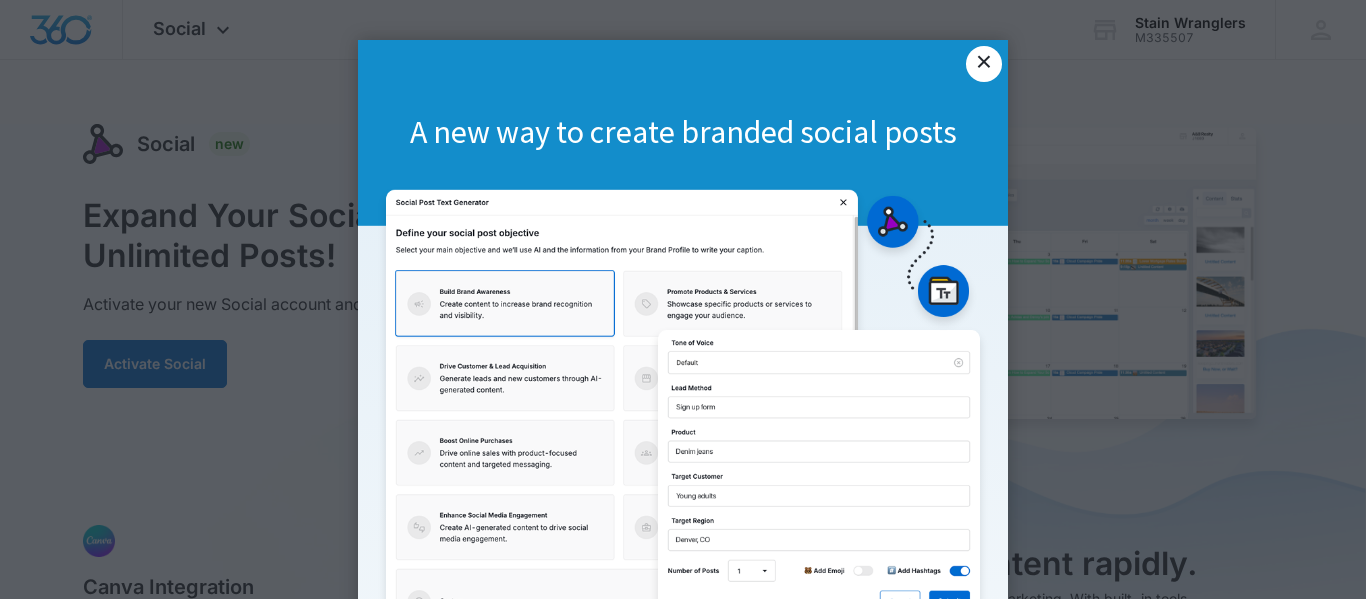 click on "×" at bounding box center [984, 64] 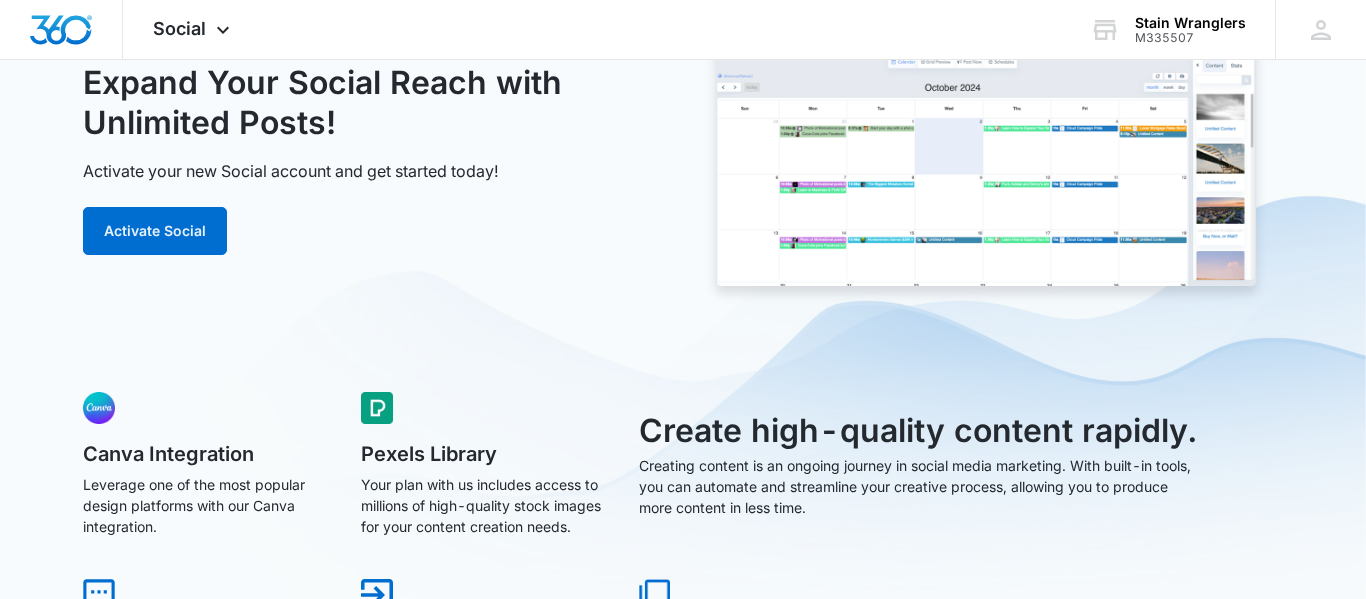 scroll, scrollTop: 0, scrollLeft: 0, axis: both 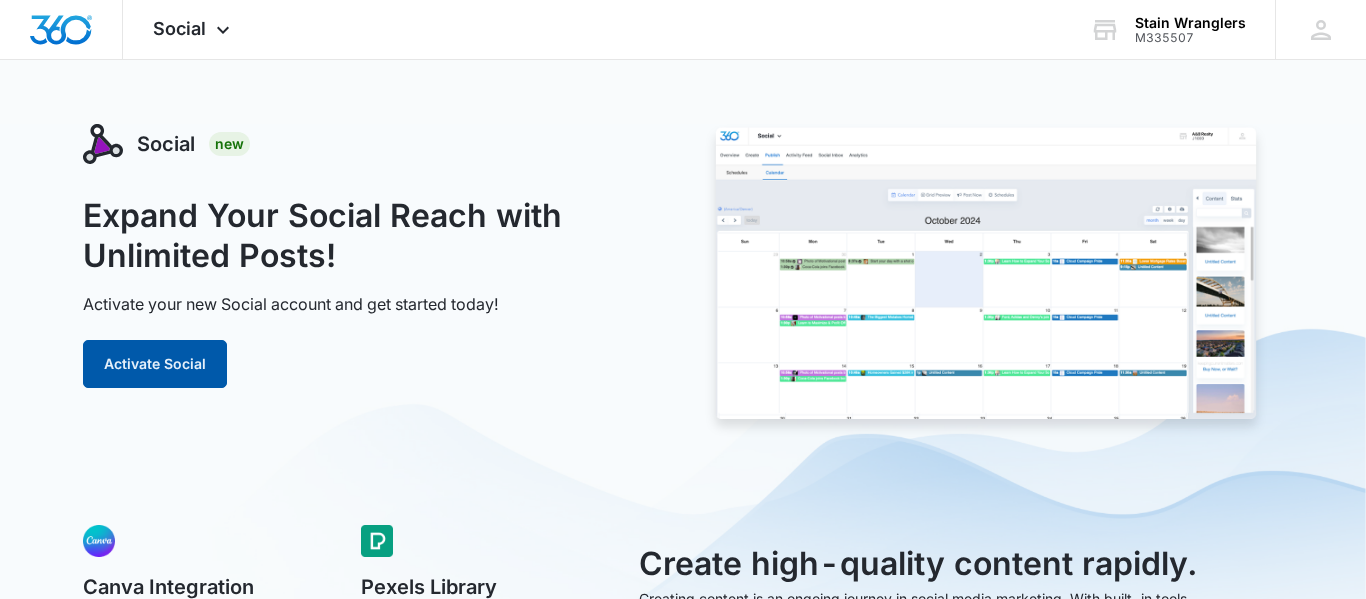click on "Activate Social" at bounding box center [155, 364] 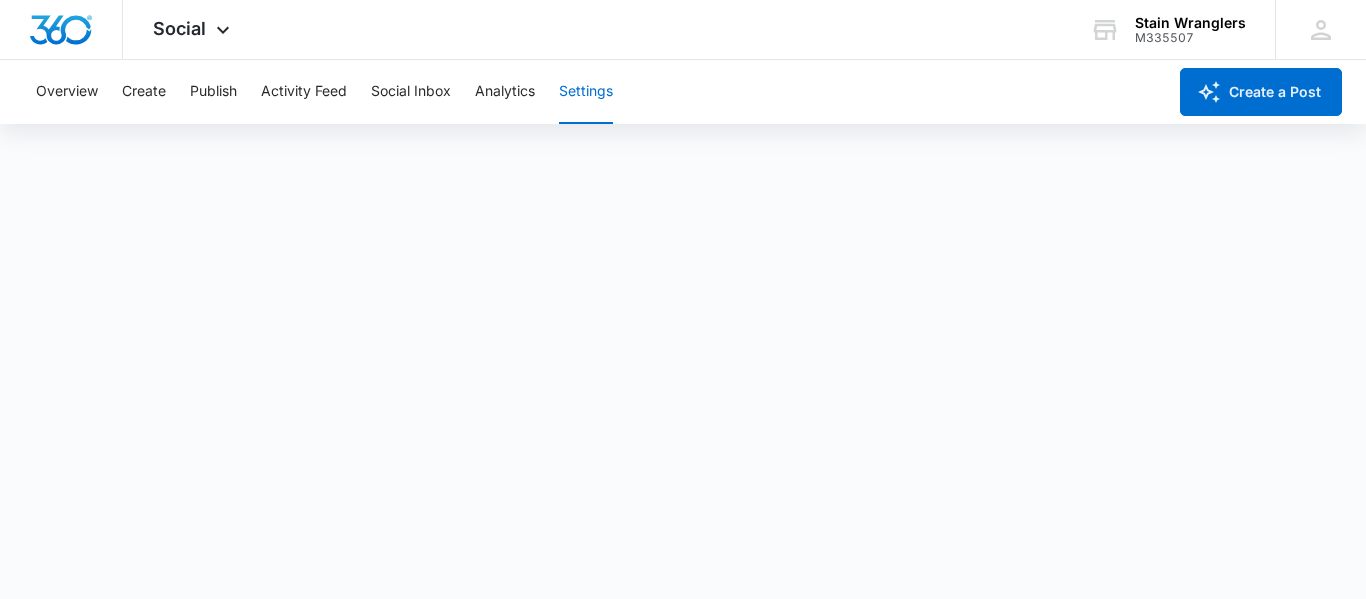 scroll, scrollTop: 0, scrollLeft: 0, axis: both 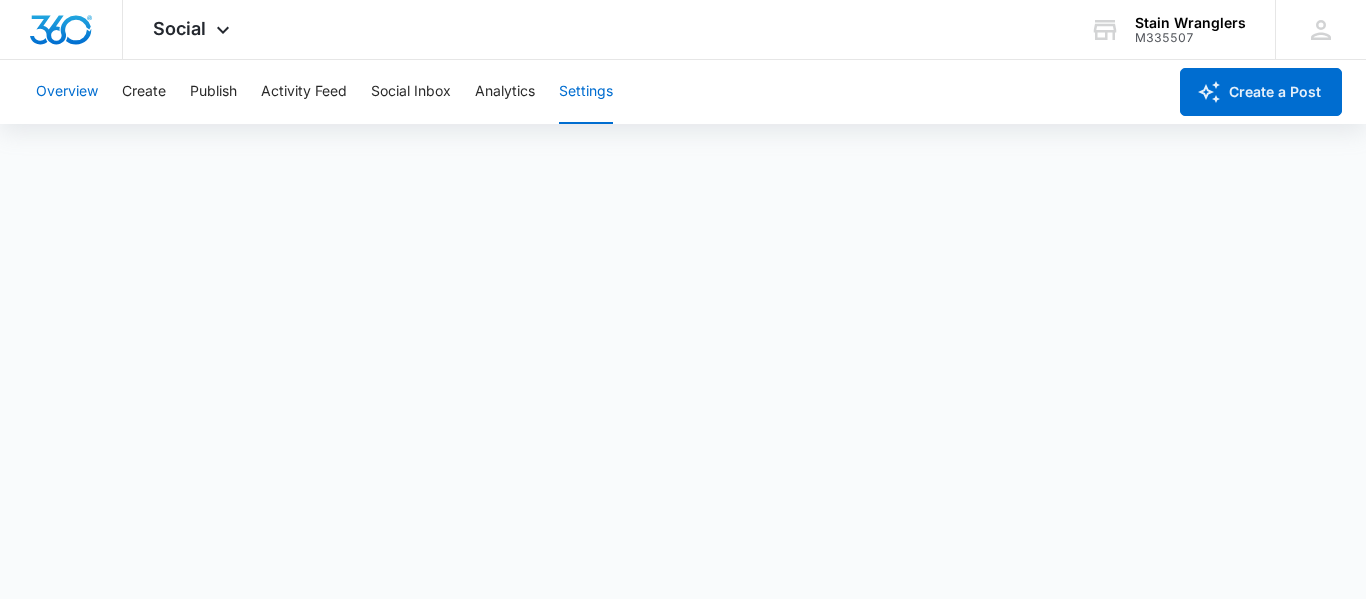click on "Overview" at bounding box center (67, 92) 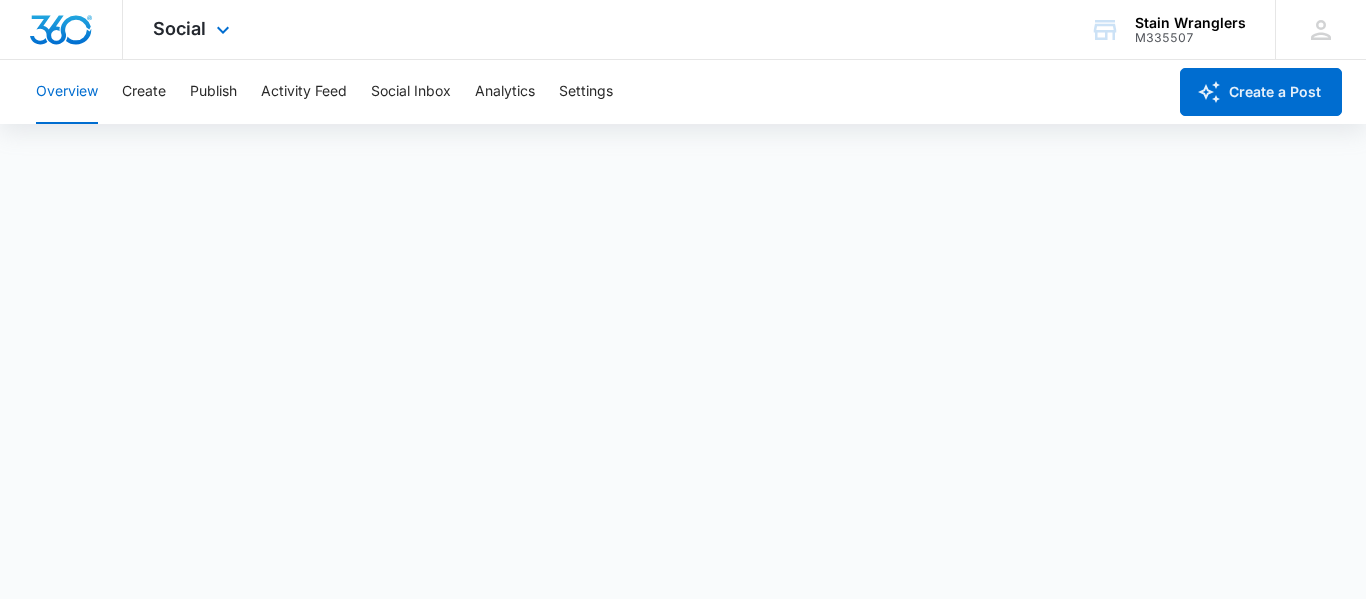 click at bounding box center [61, 30] 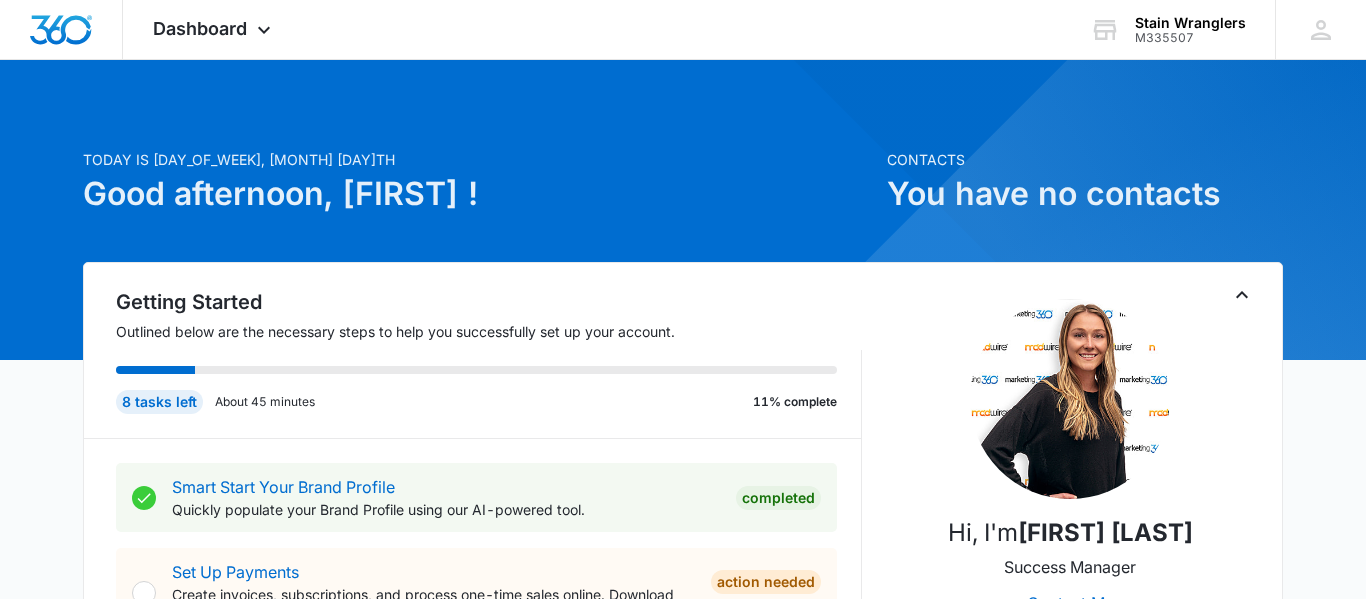scroll, scrollTop: 0, scrollLeft: 0, axis: both 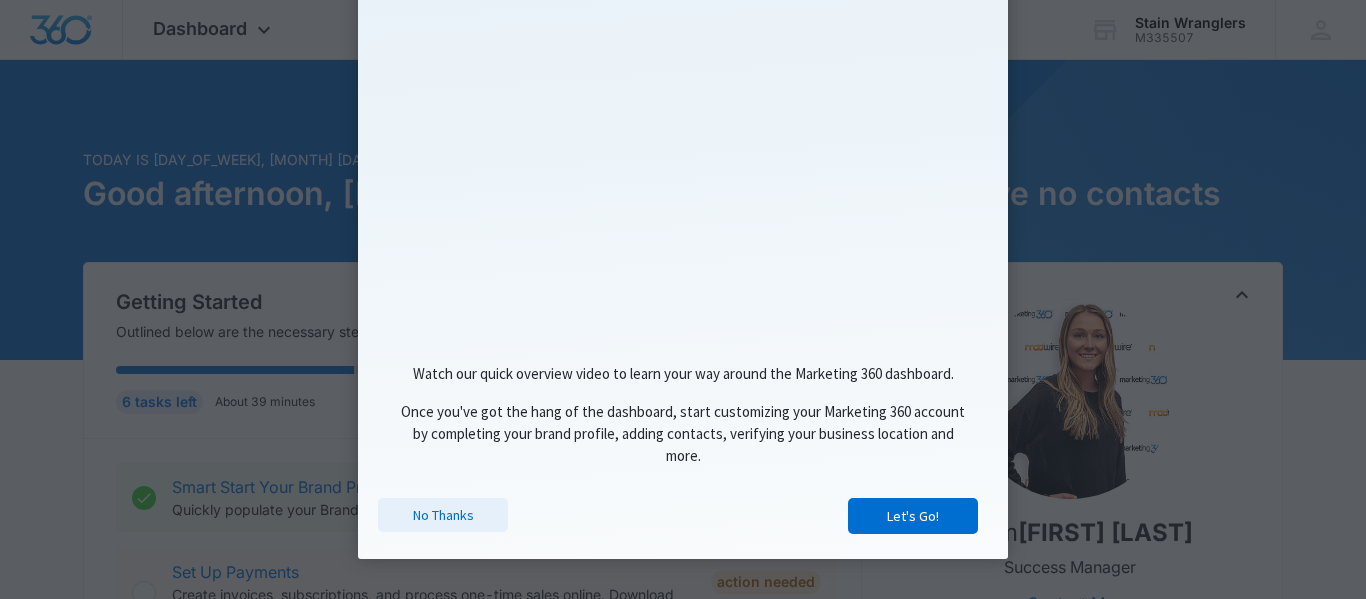 click on "No Thanks" at bounding box center (443, 515) 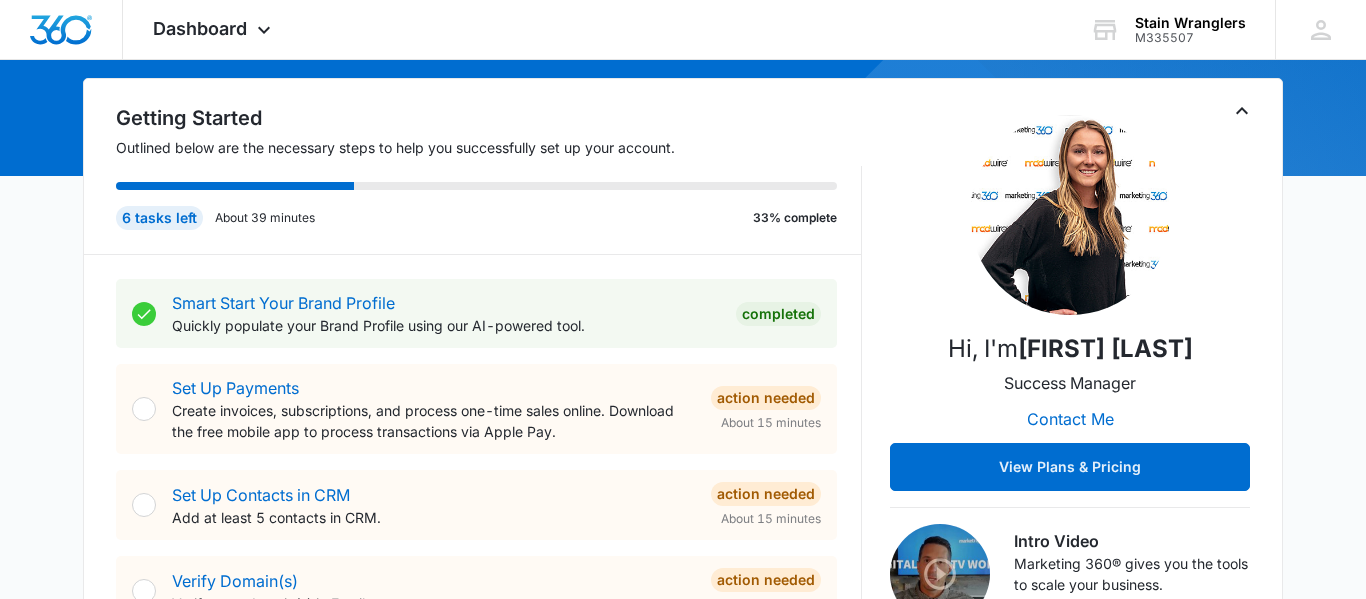 scroll, scrollTop: 224, scrollLeft: 0, axis: vertical 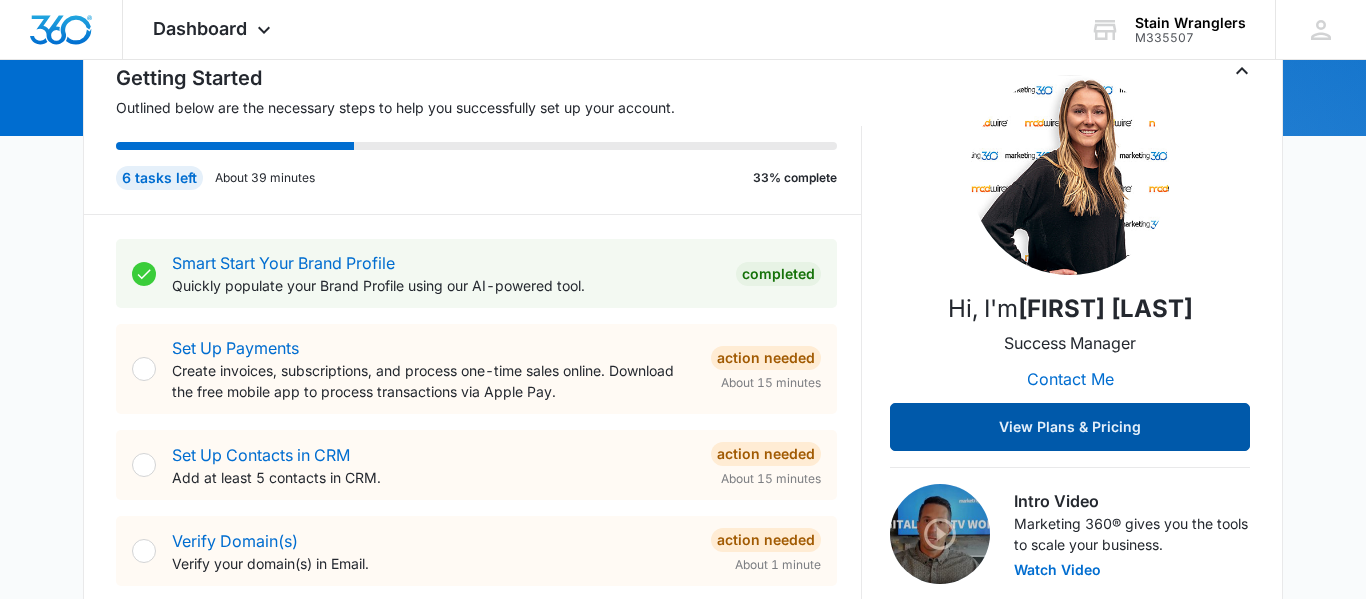 click on "View Plans & Pricing" at bounding box center (1070, 427) 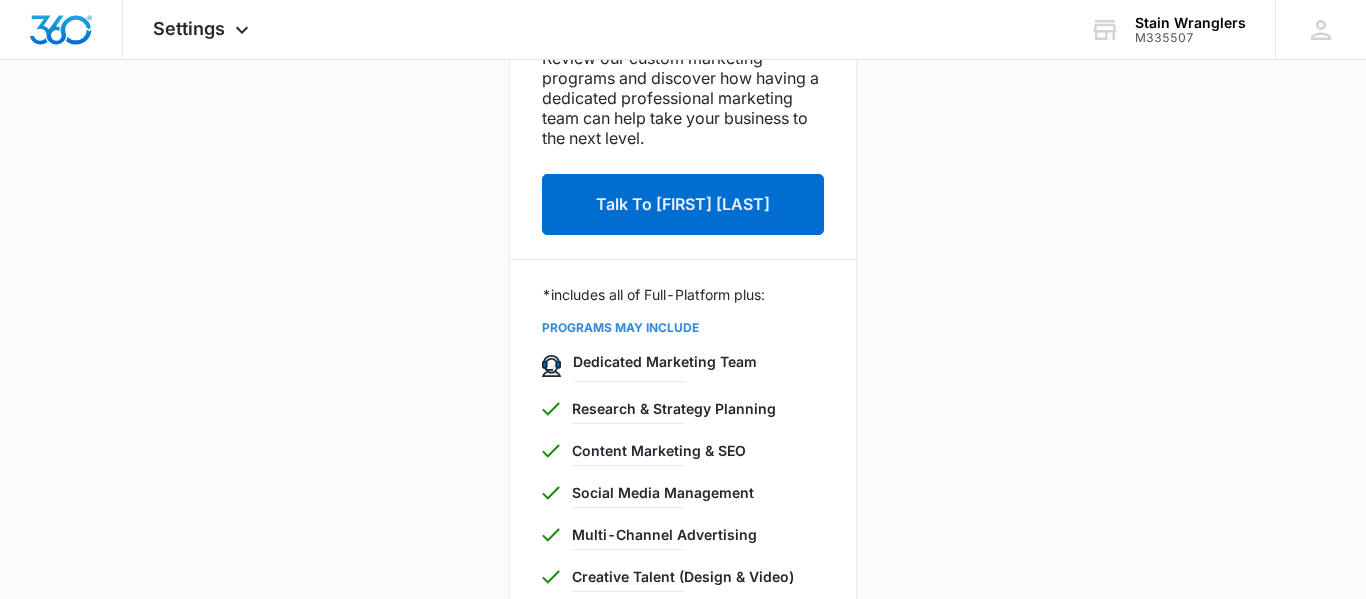 scroll, scrollTop: 560, scrollLeft: 0, axis: vertical 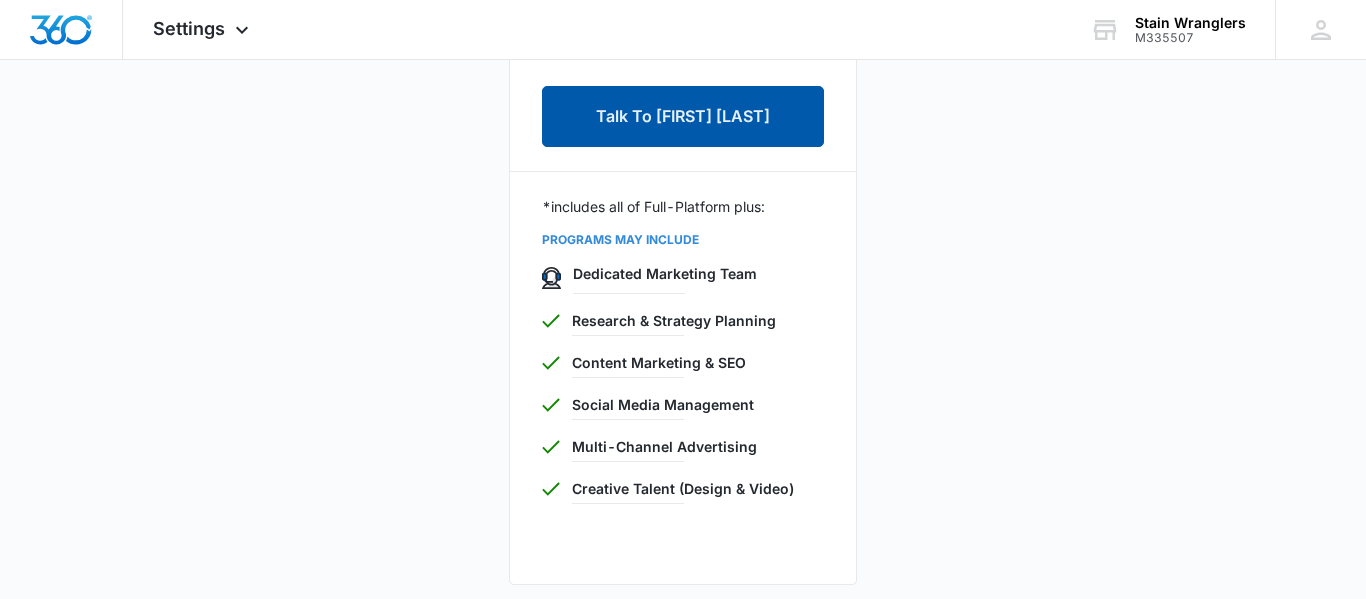 click on "Talk To [FIRST] [LAST]" at bounding box center (683, 116) 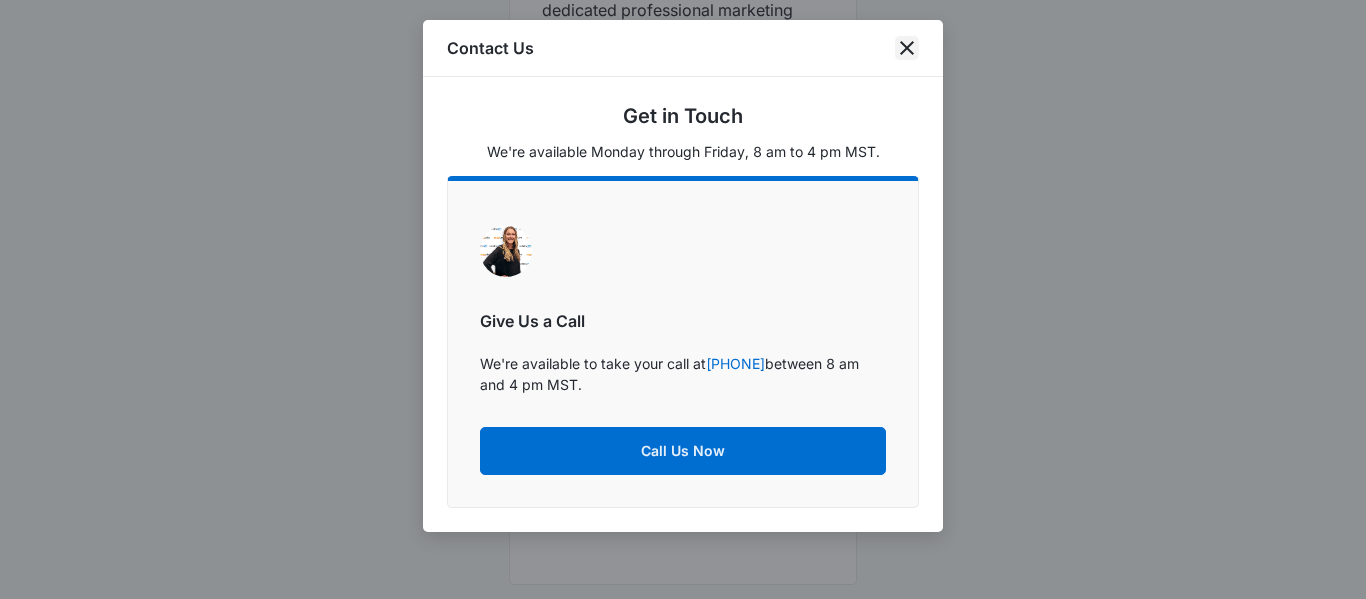 click 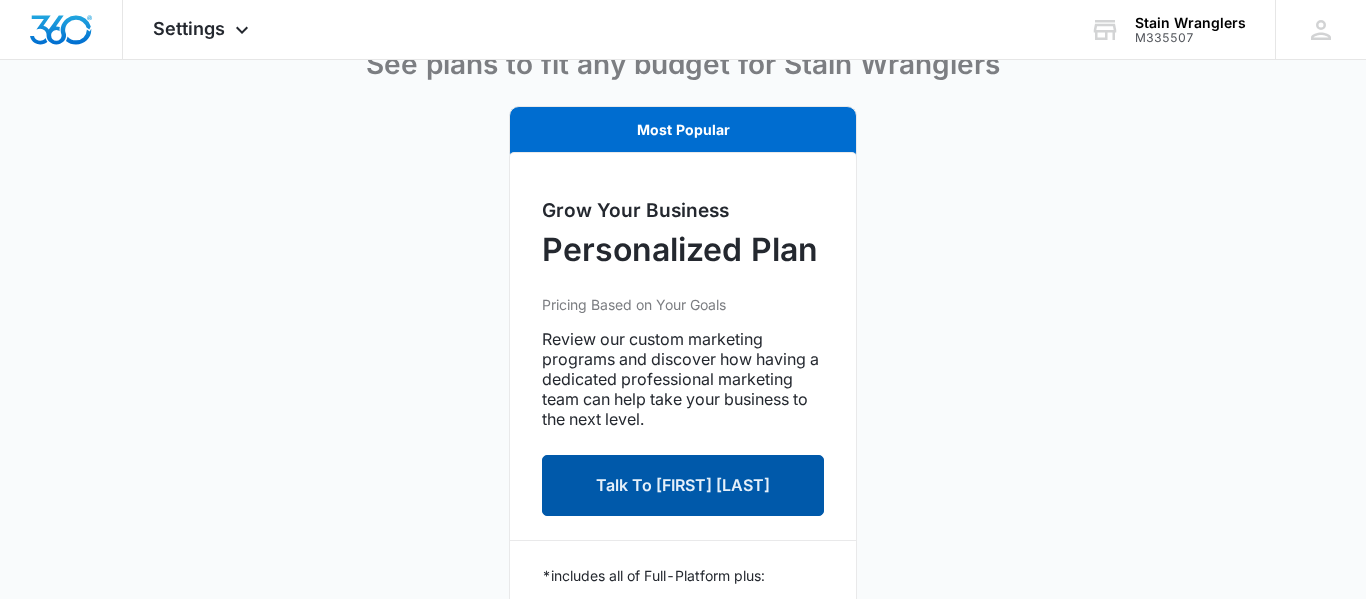 scroll, scrollTop: 0, scrollLeft: 0, axis: both 